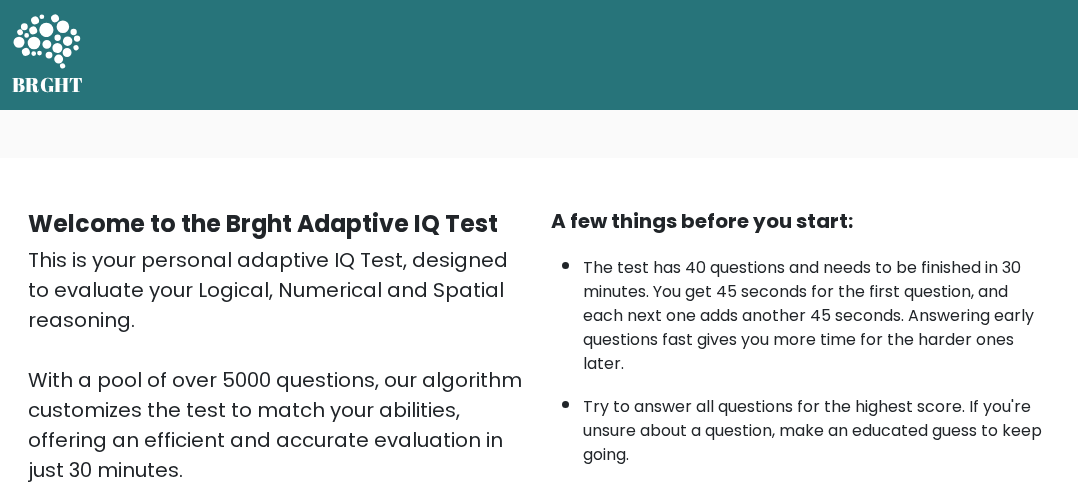 scroll, scrollTop: 0, scrollLeft: 0, axis: both 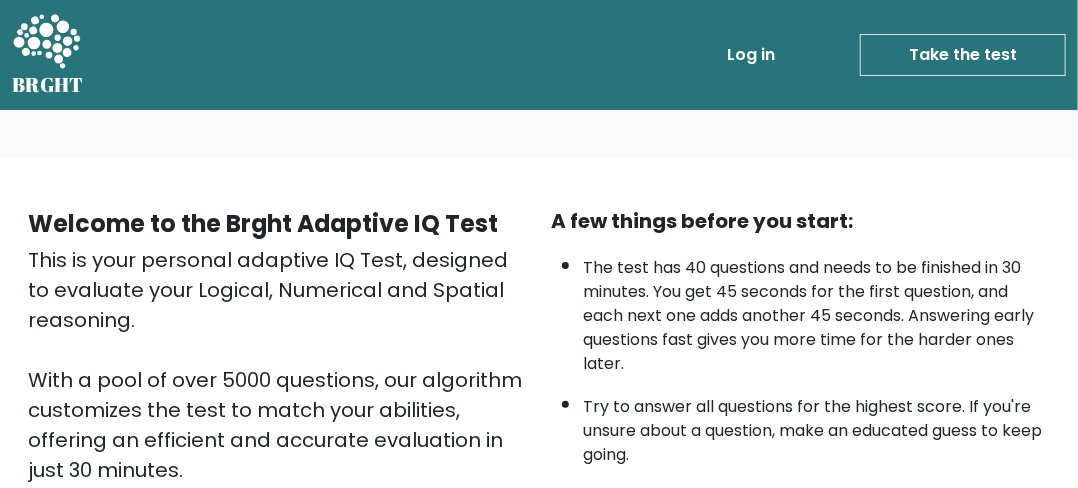 click on "Take the test" at bounding box center [963, 55] 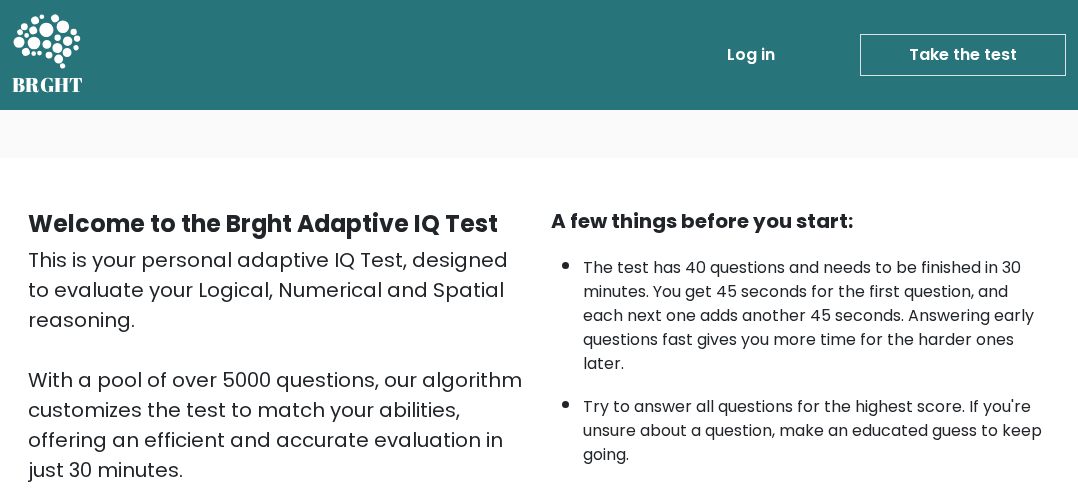 scroll, scrollTop: 0, scrollLeft: 0, axis: both 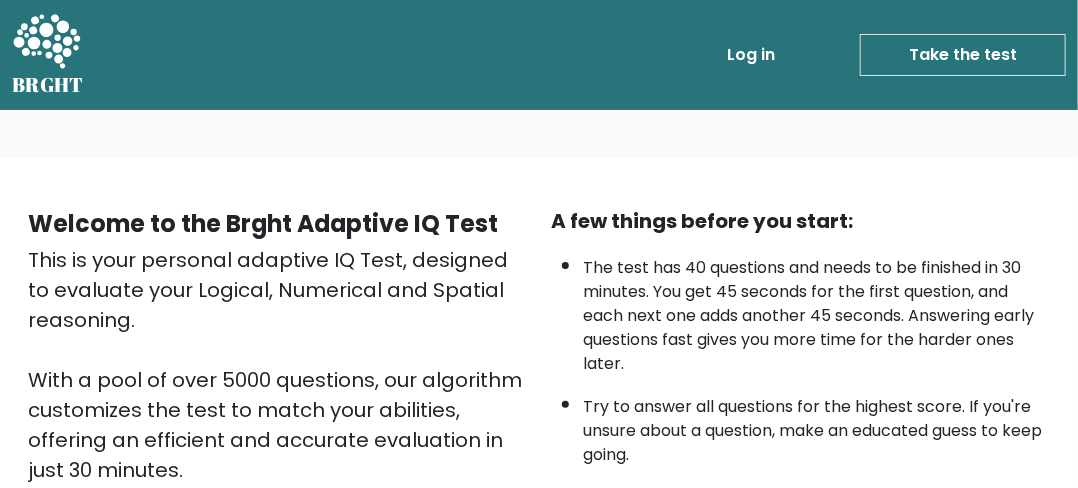 click on "Take the test" at bounding box center [963, 55] 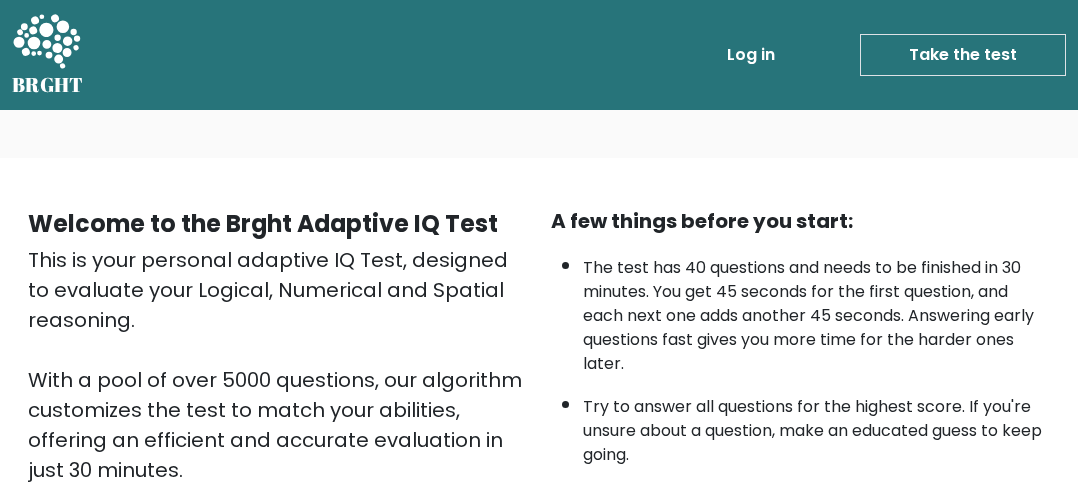 scroll, scrollTop: 0, scrollLeft: 0, axis: both 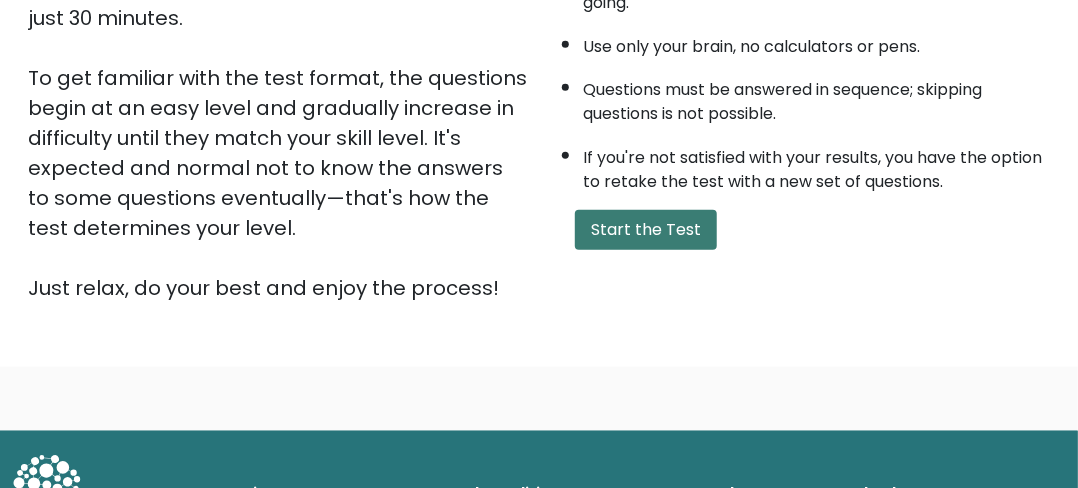 click on "Start the Test" at bounding box center [646, 230] 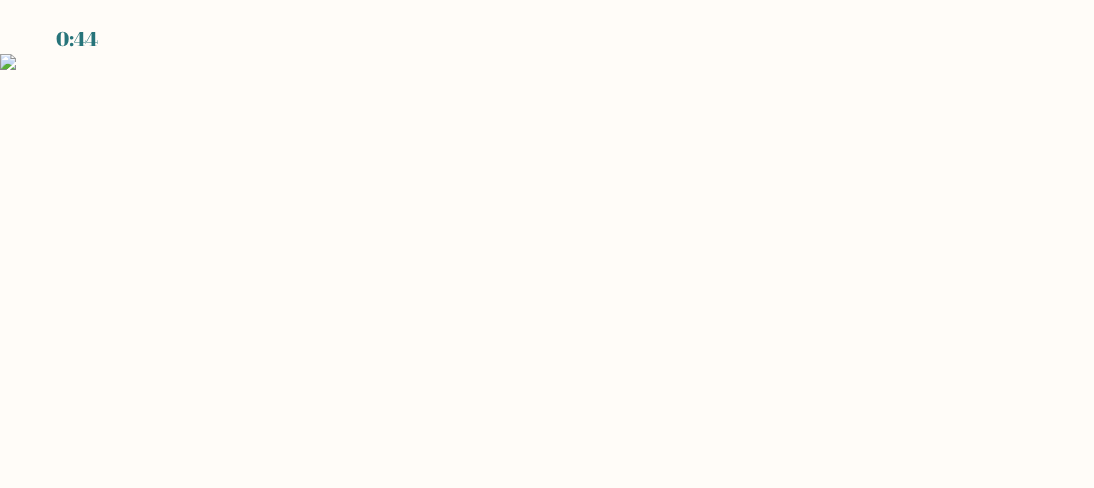 scroll, scrollTop: 0, scrollLeft: 0, axis: both 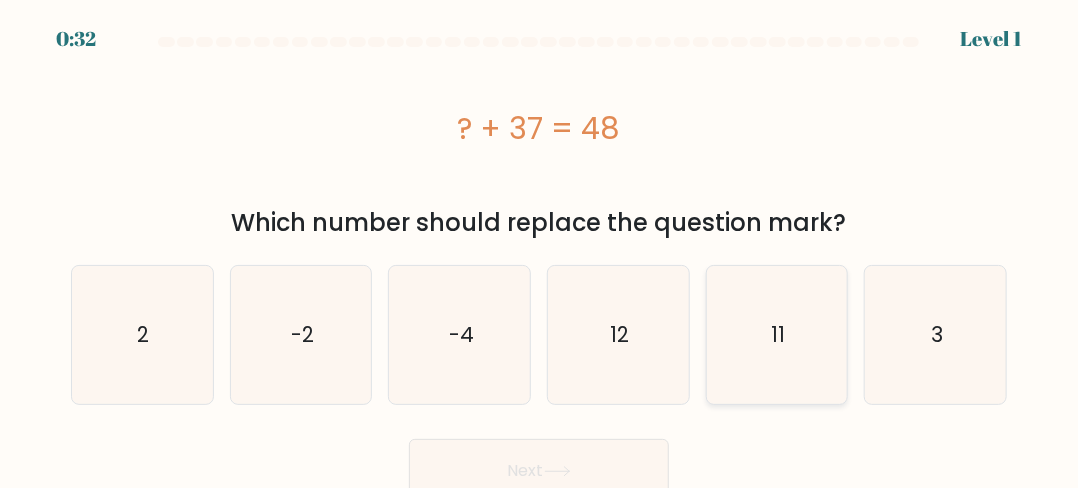 click on "11" 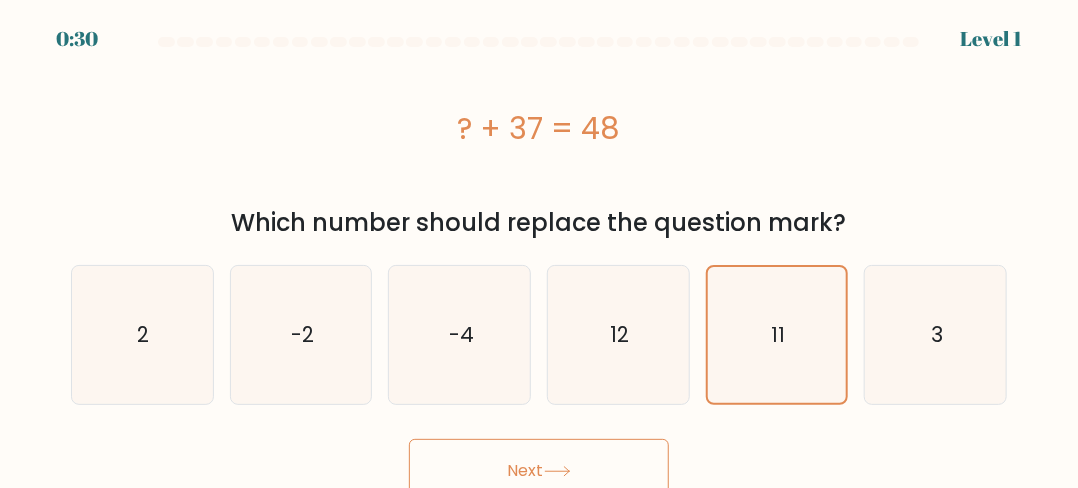 click on "Next" at bounding box center (539, 471) 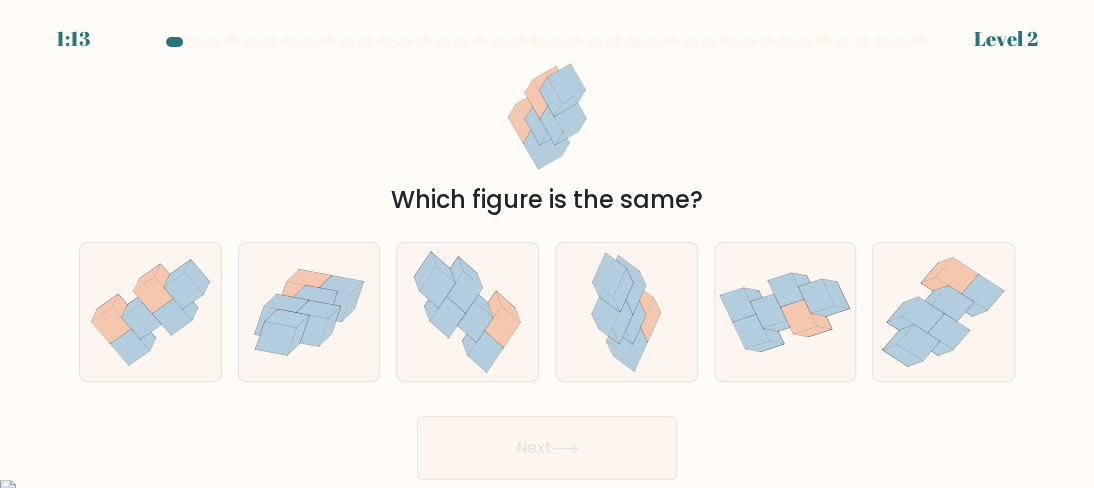 type 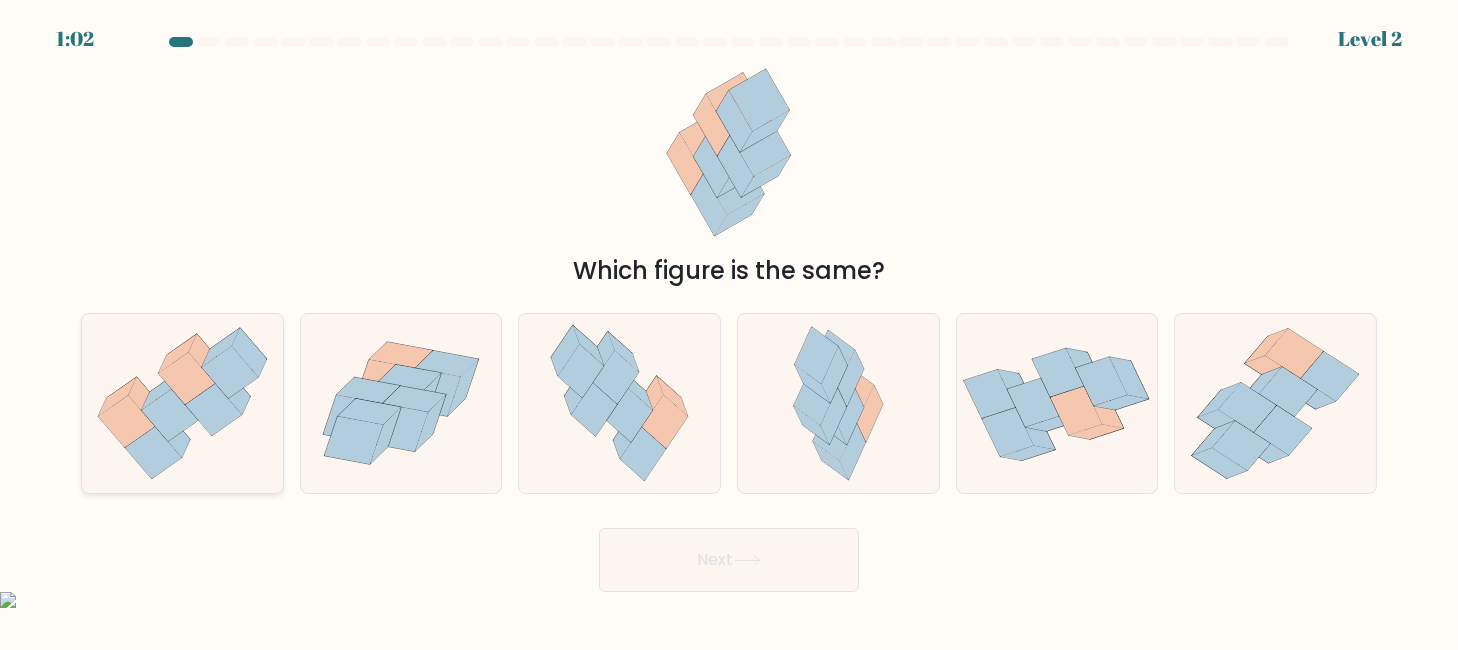 click 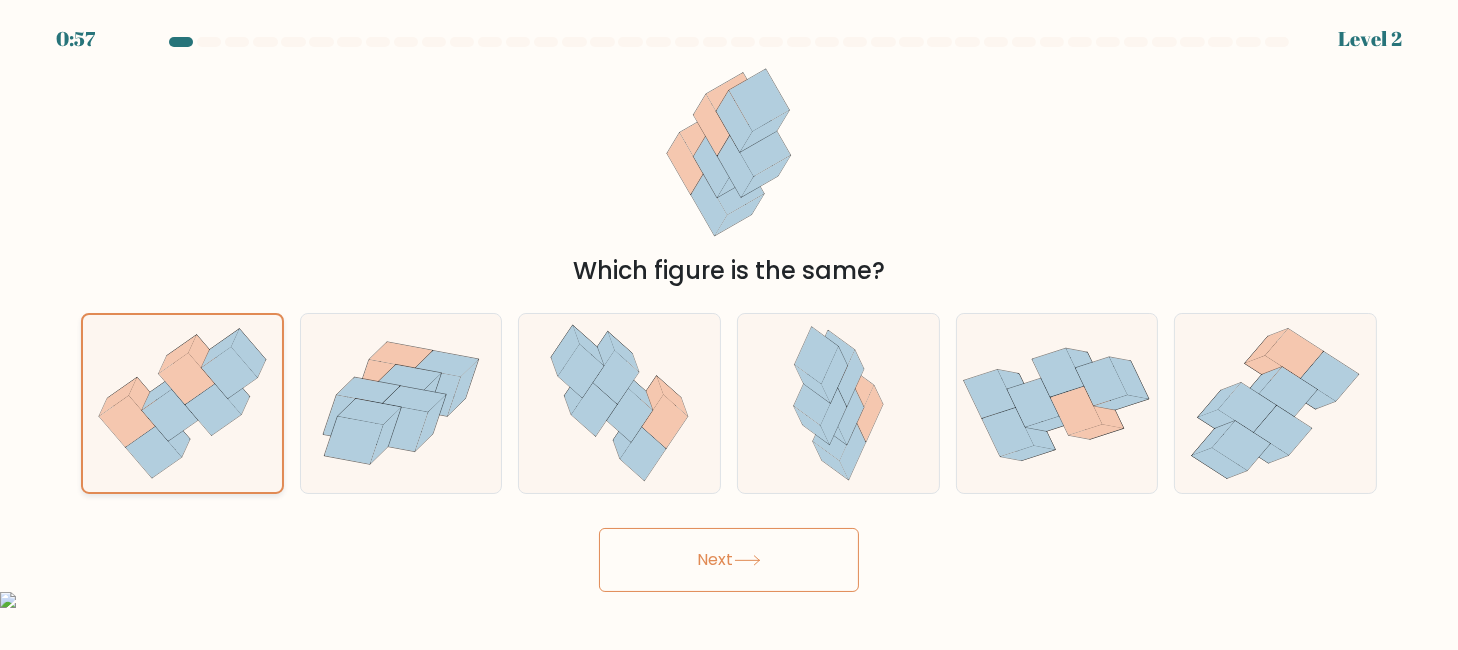 click 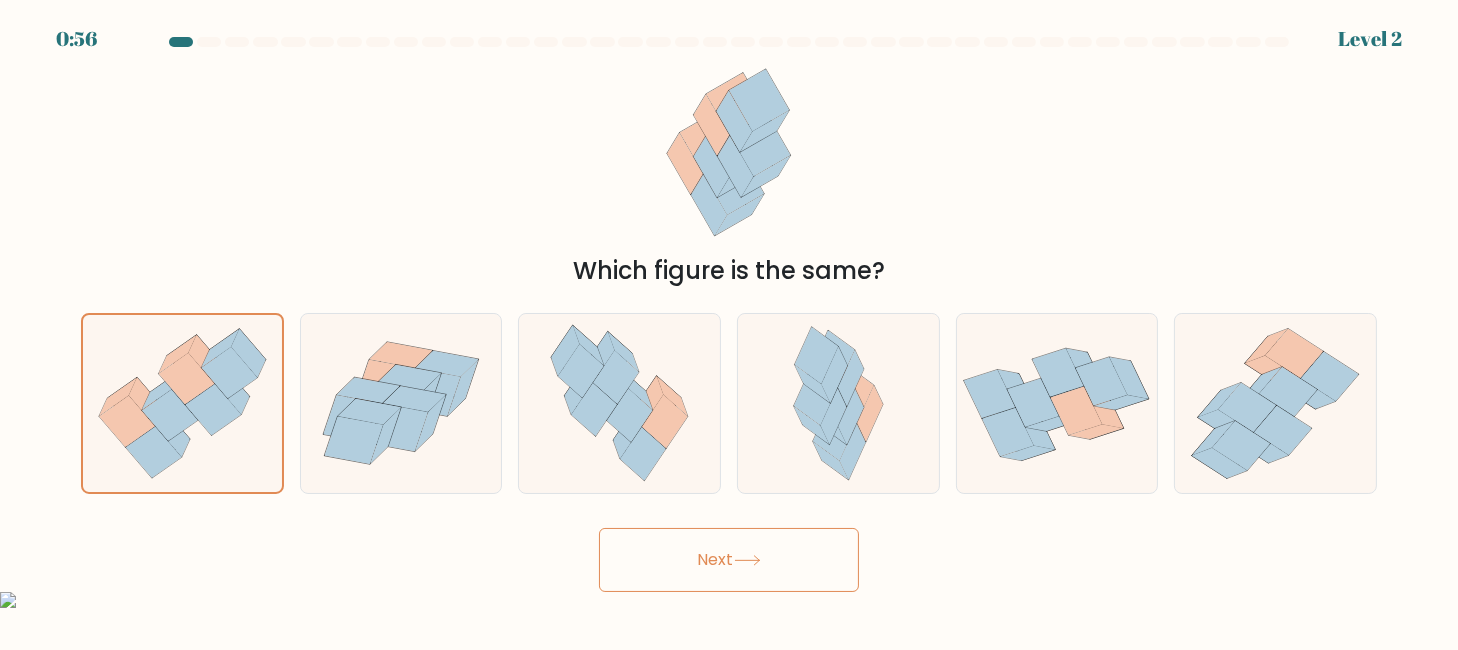 click on "Next" at bounding box center [729, 560] 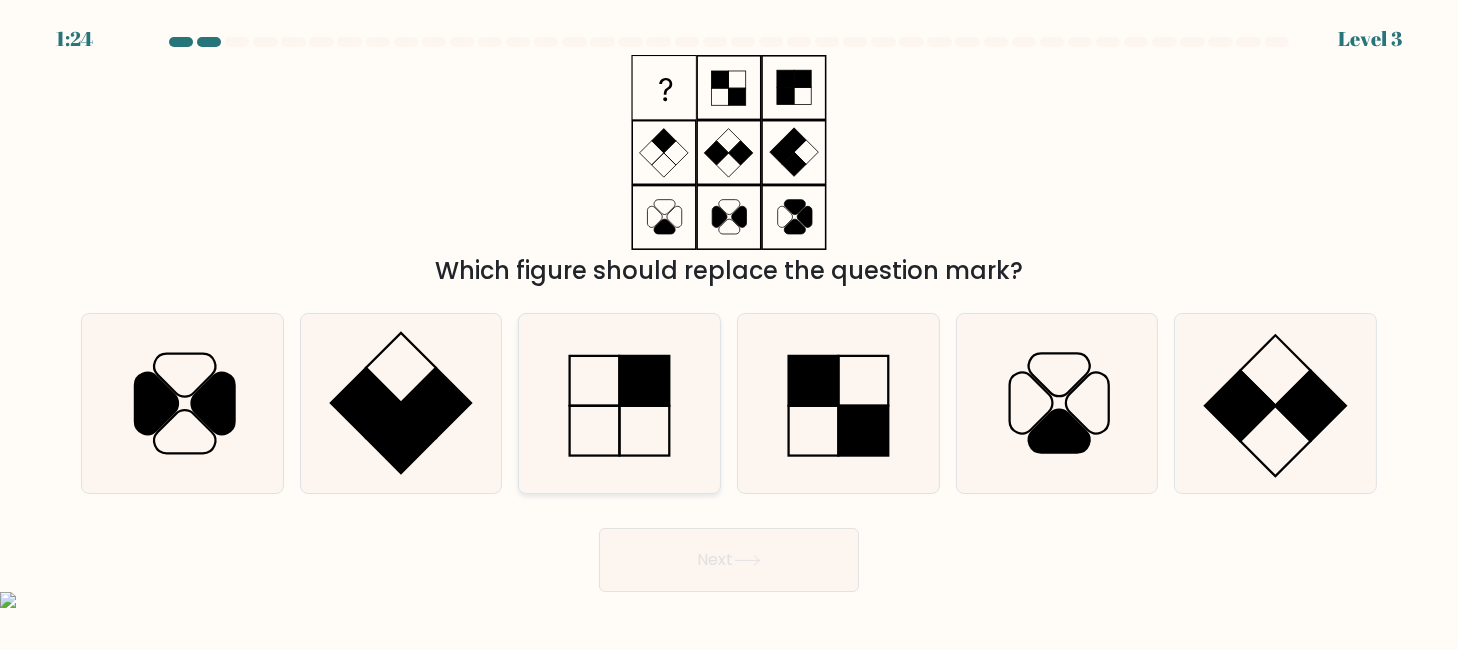 click 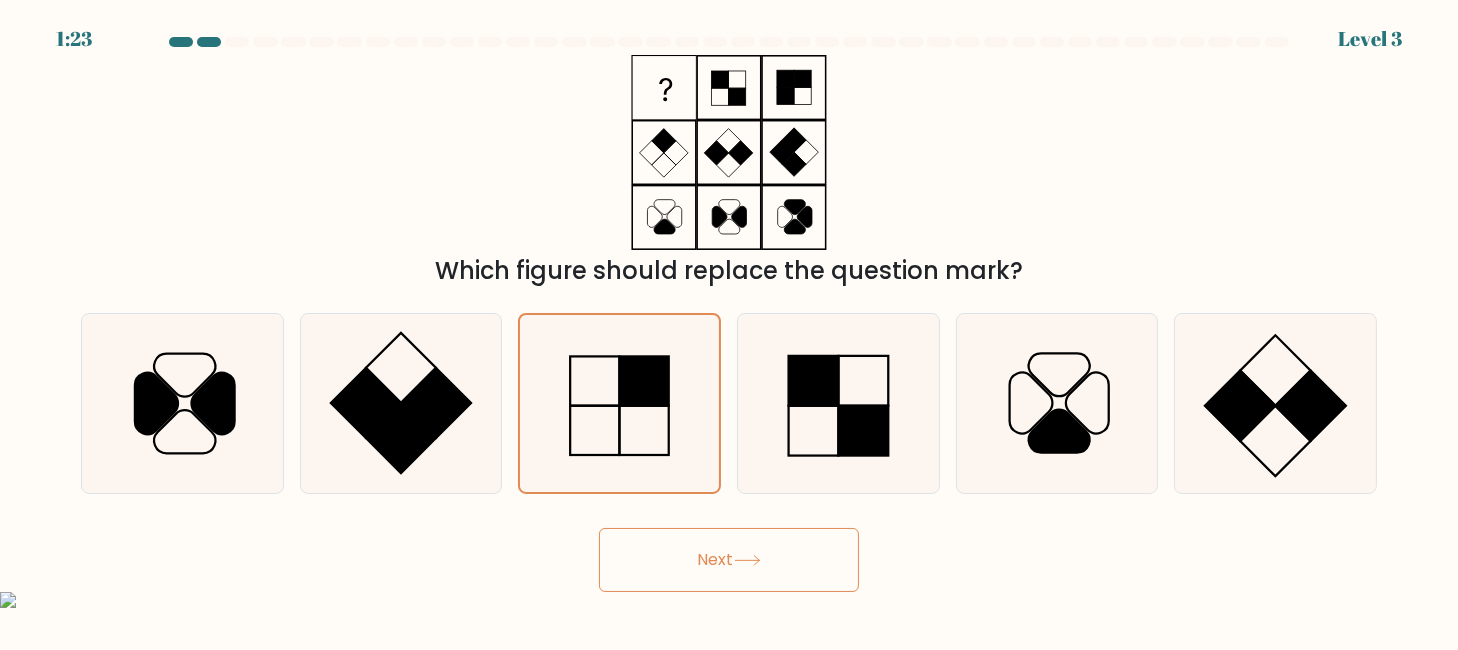 click 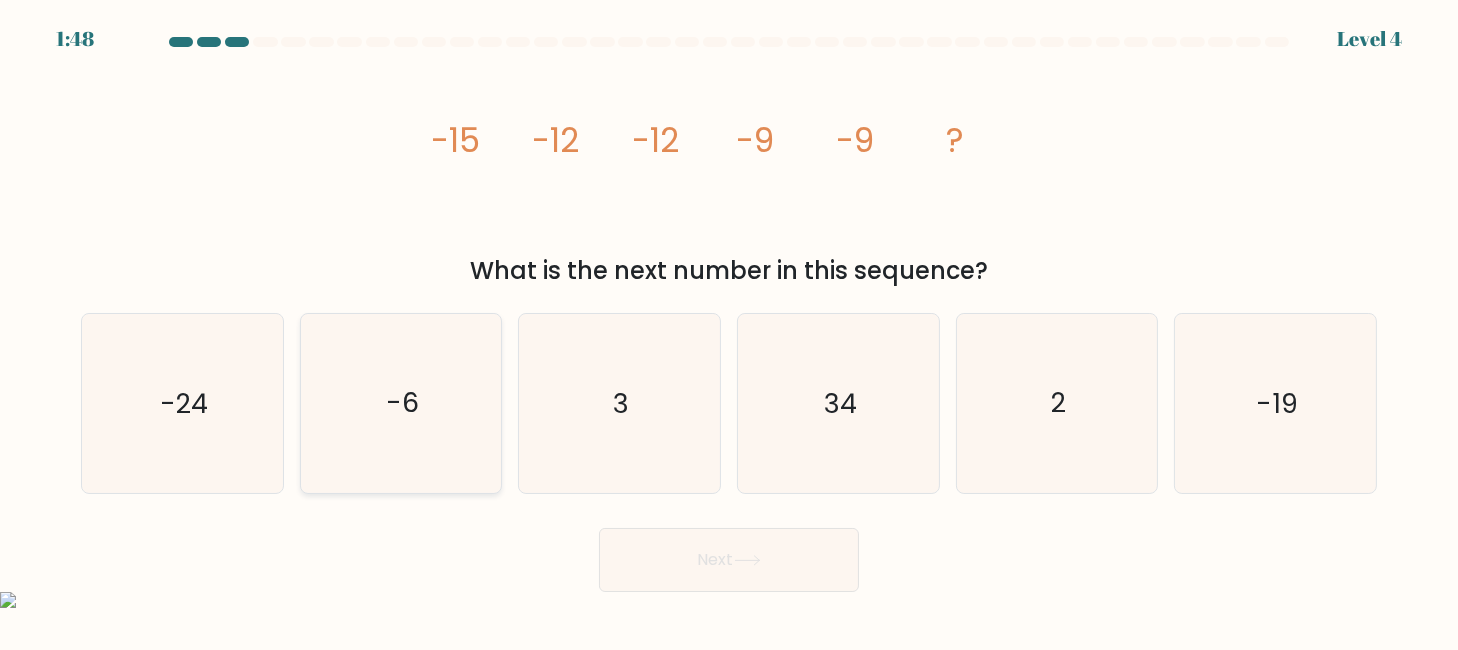 click on "-6" 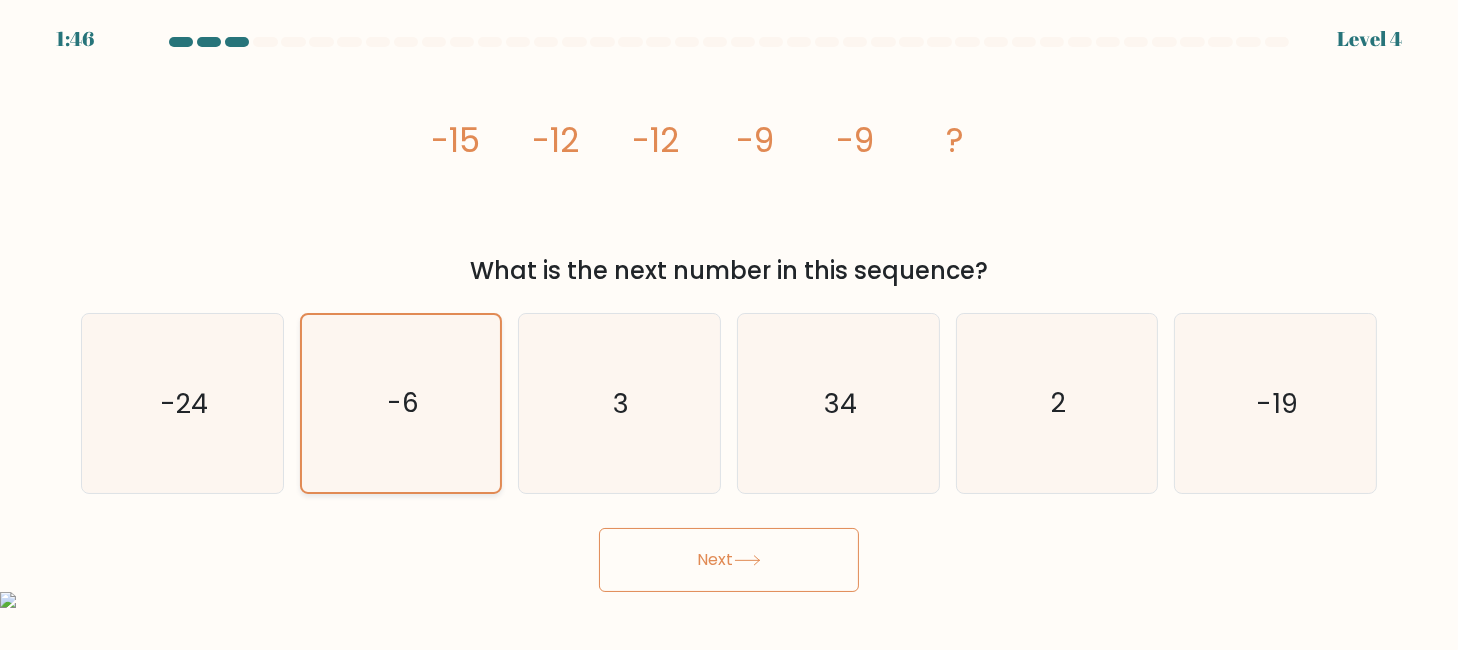 click on "-6" 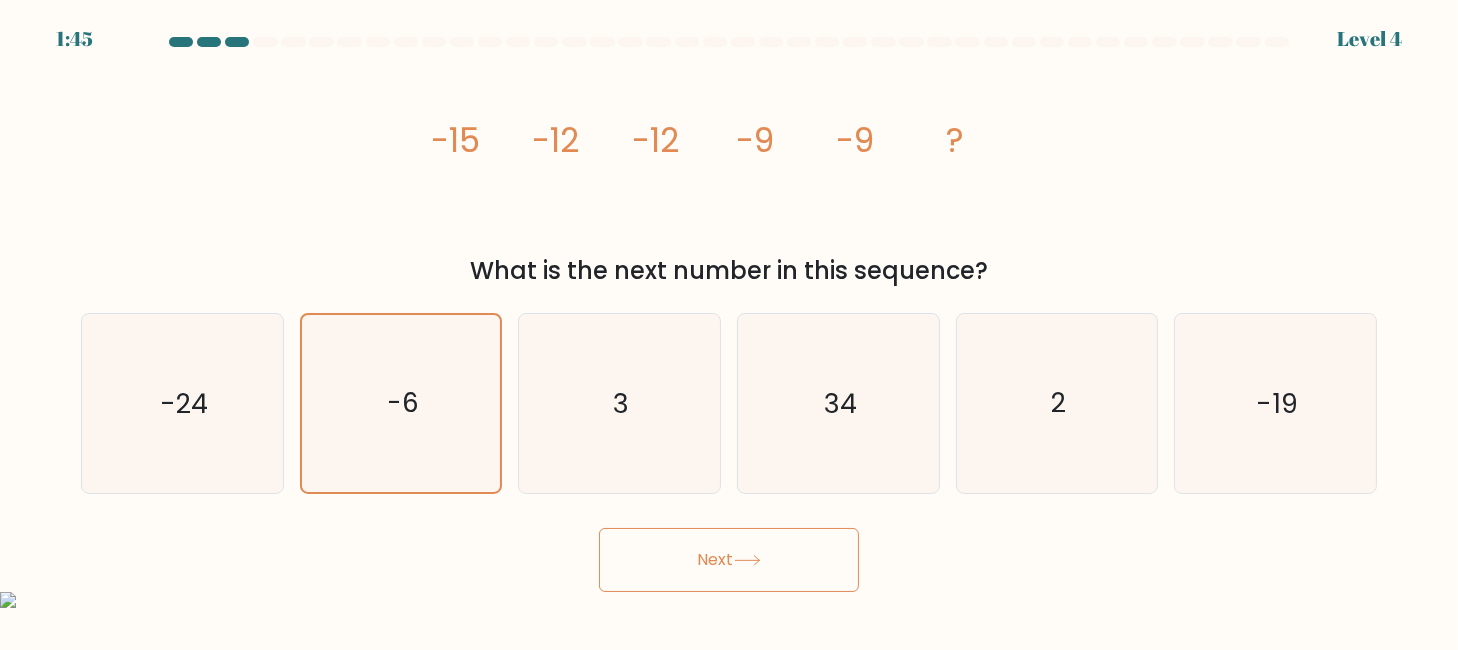 click on "Next" at bounding box center [729, 560] 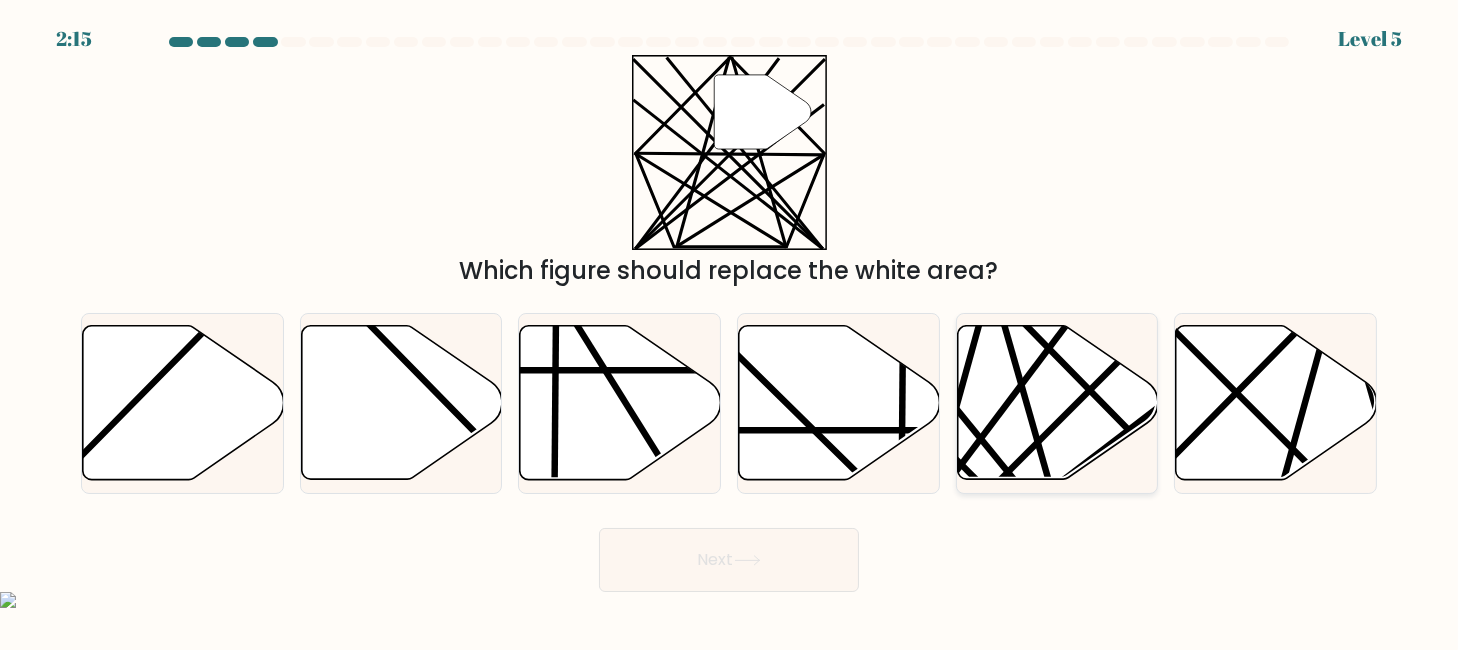 click 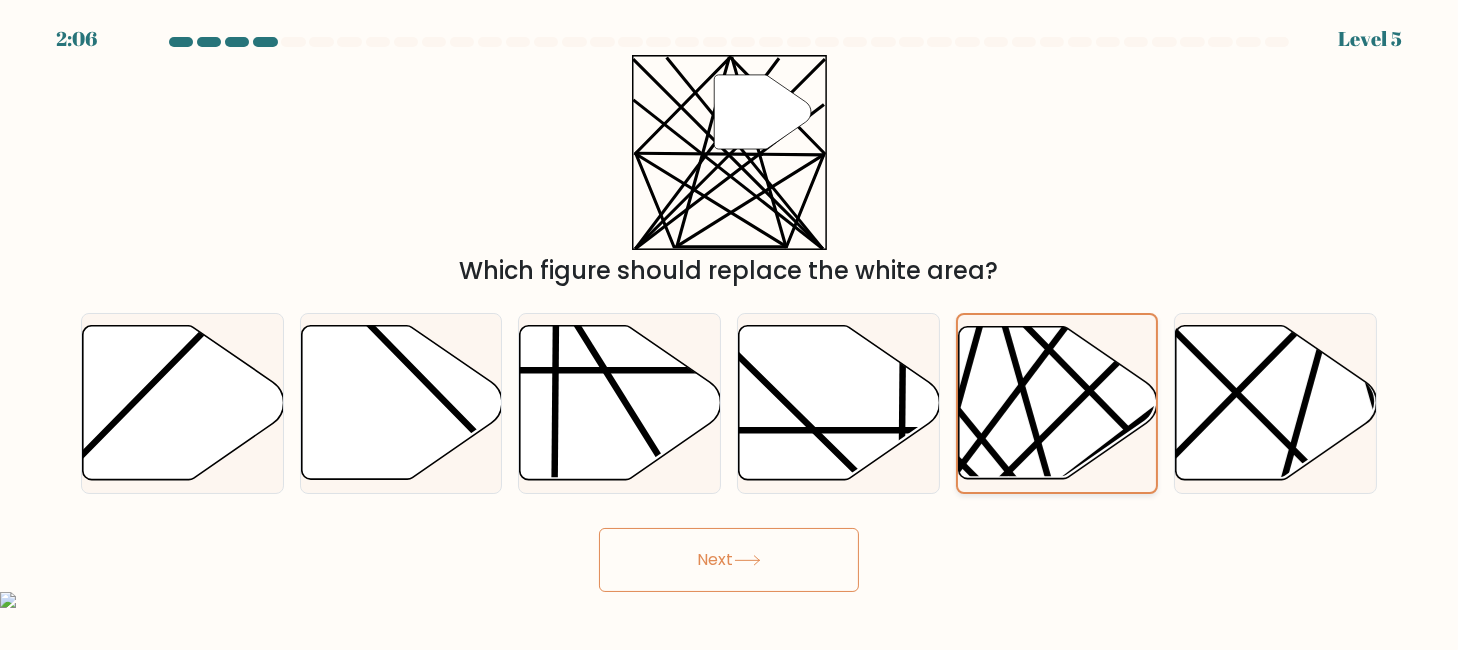 click 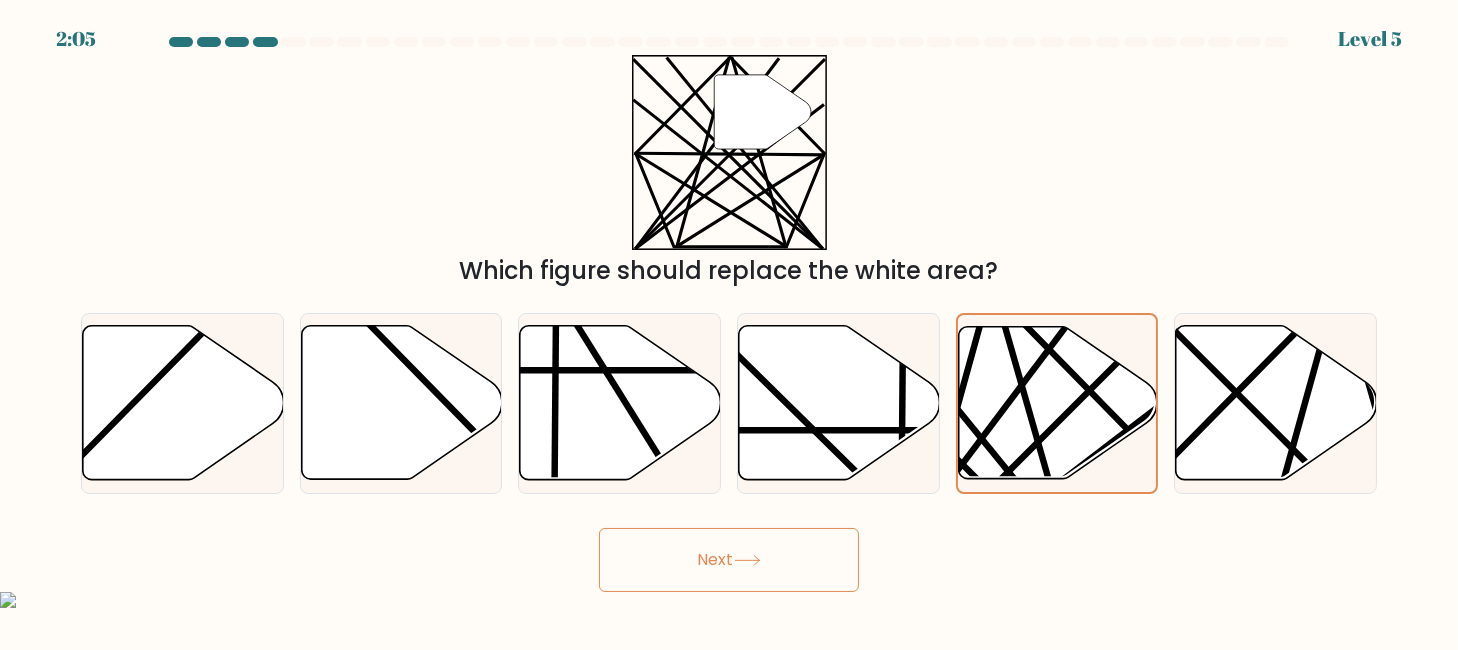 click on "Next" at bounding box center (729, 560) 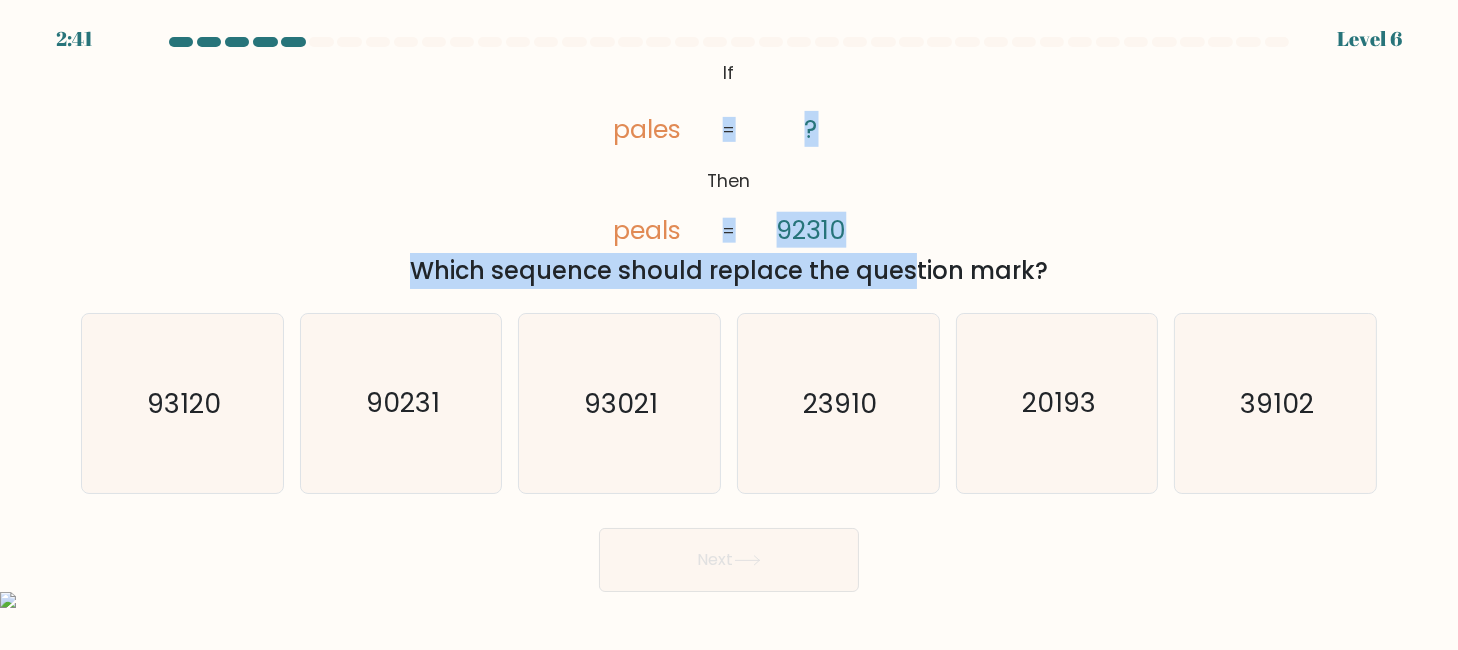 drag, startPoint x: 699, startPoint y: 216, endPoint x: 733, endPoint y: 272, distance: 65.51336 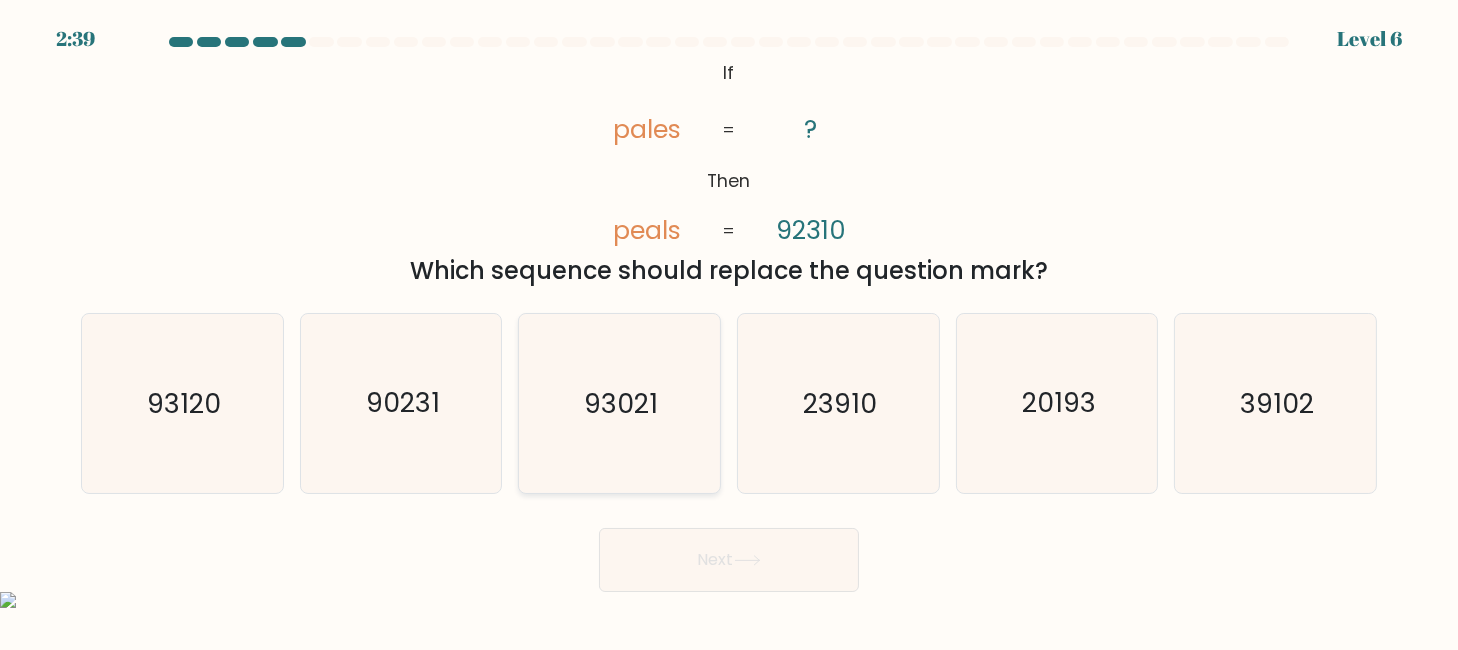 click on "93021" 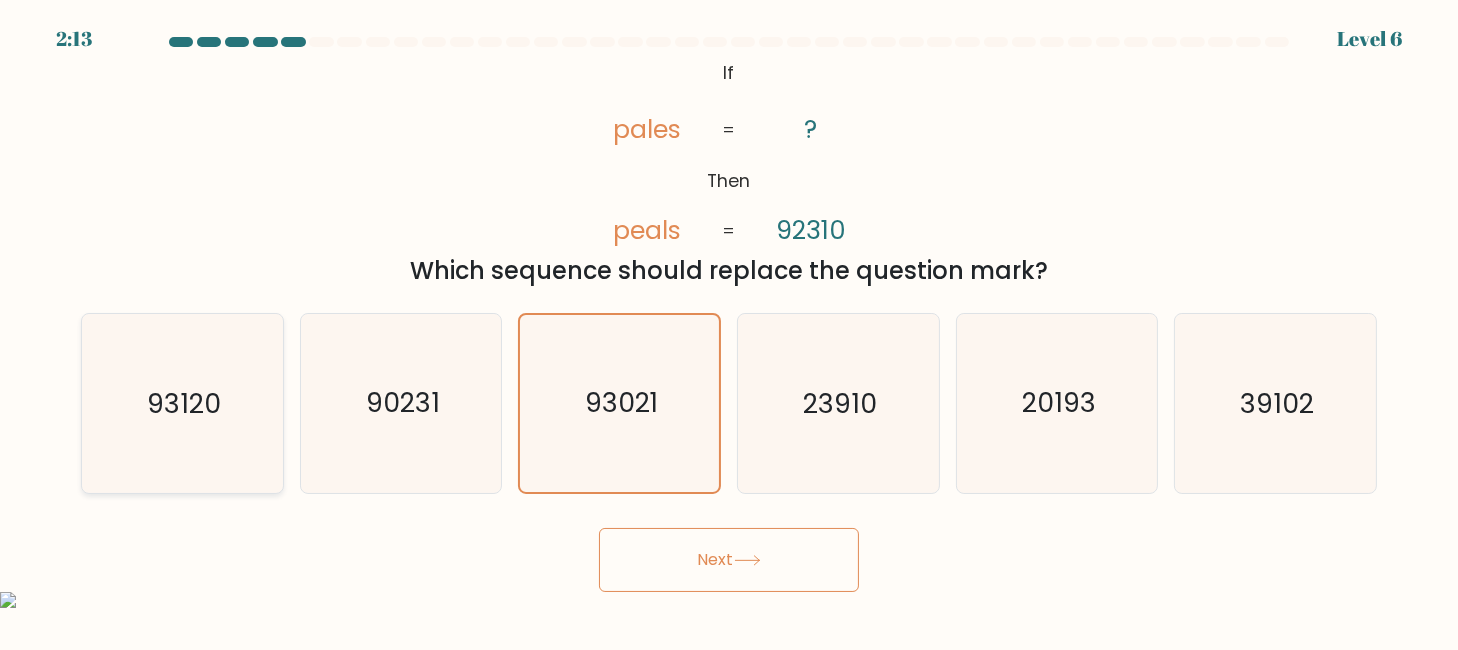 click on "93120" 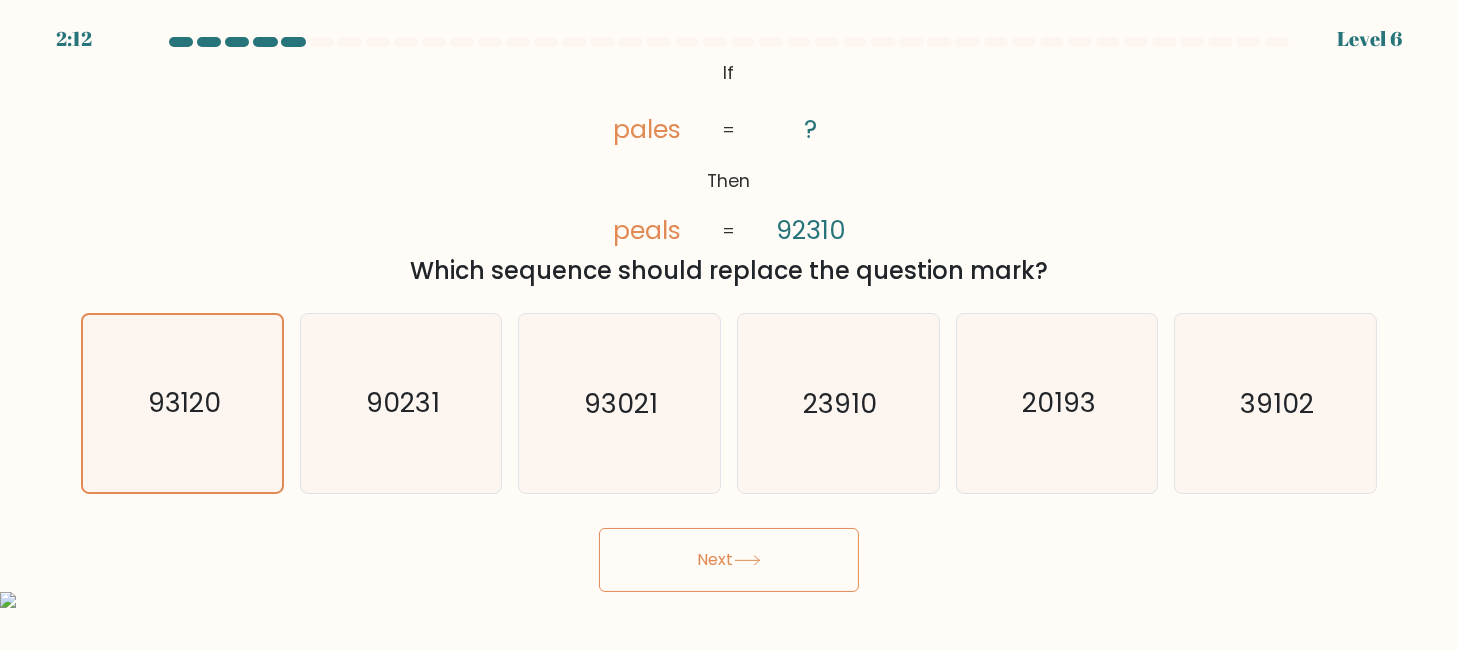click on "Next" at bounding box center [729, 560] 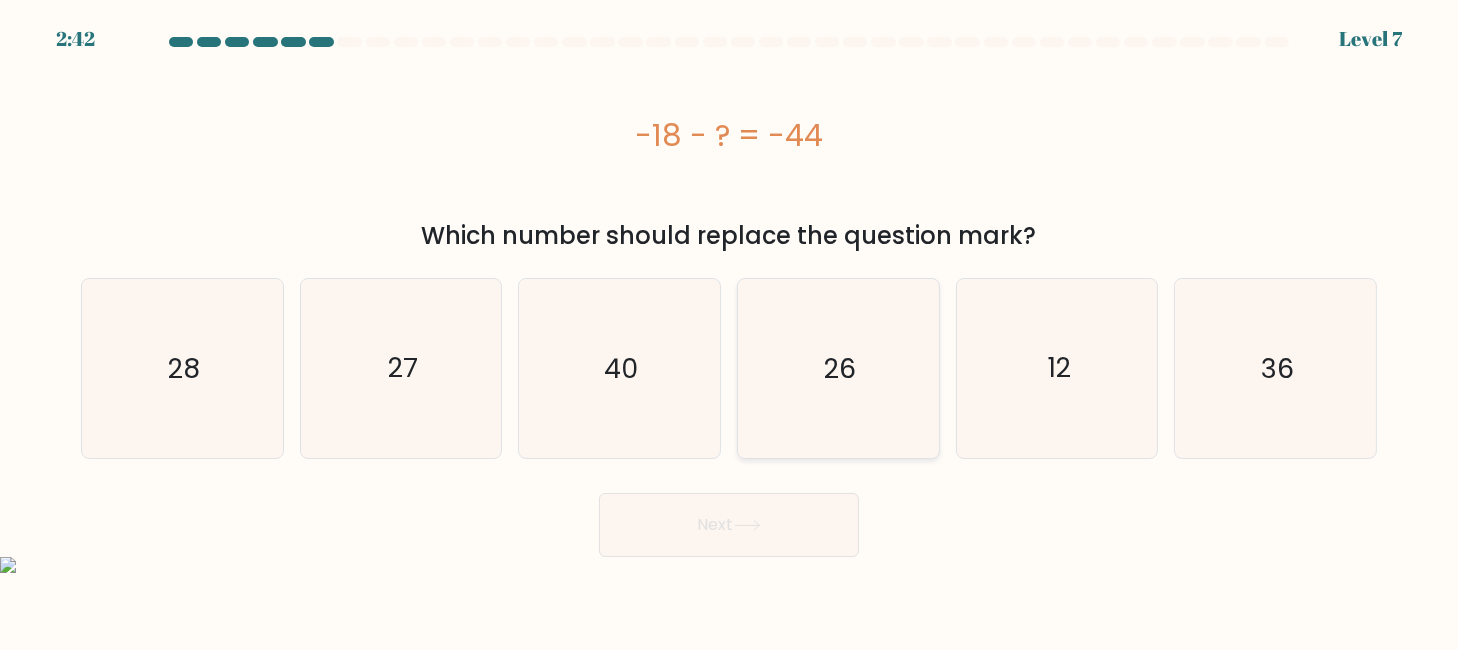 click on "26" 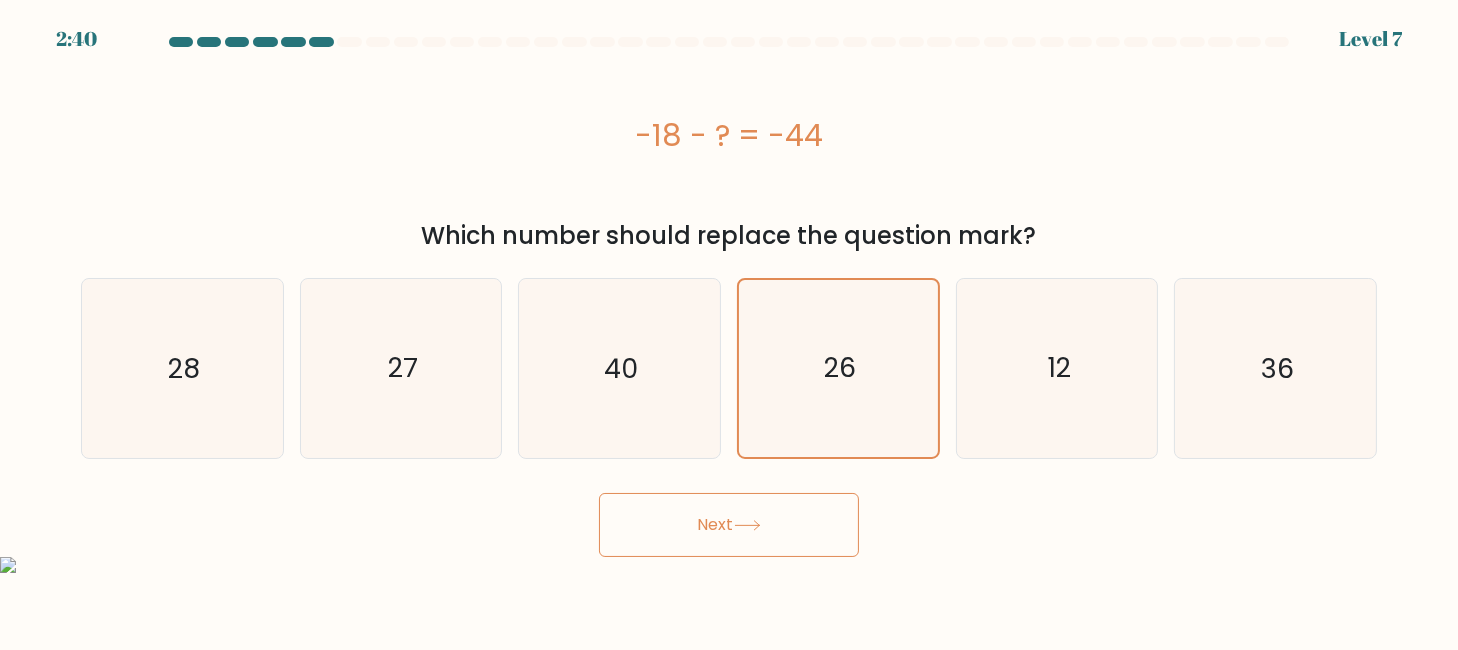 click on "Next" at bounding box center (729, 525) 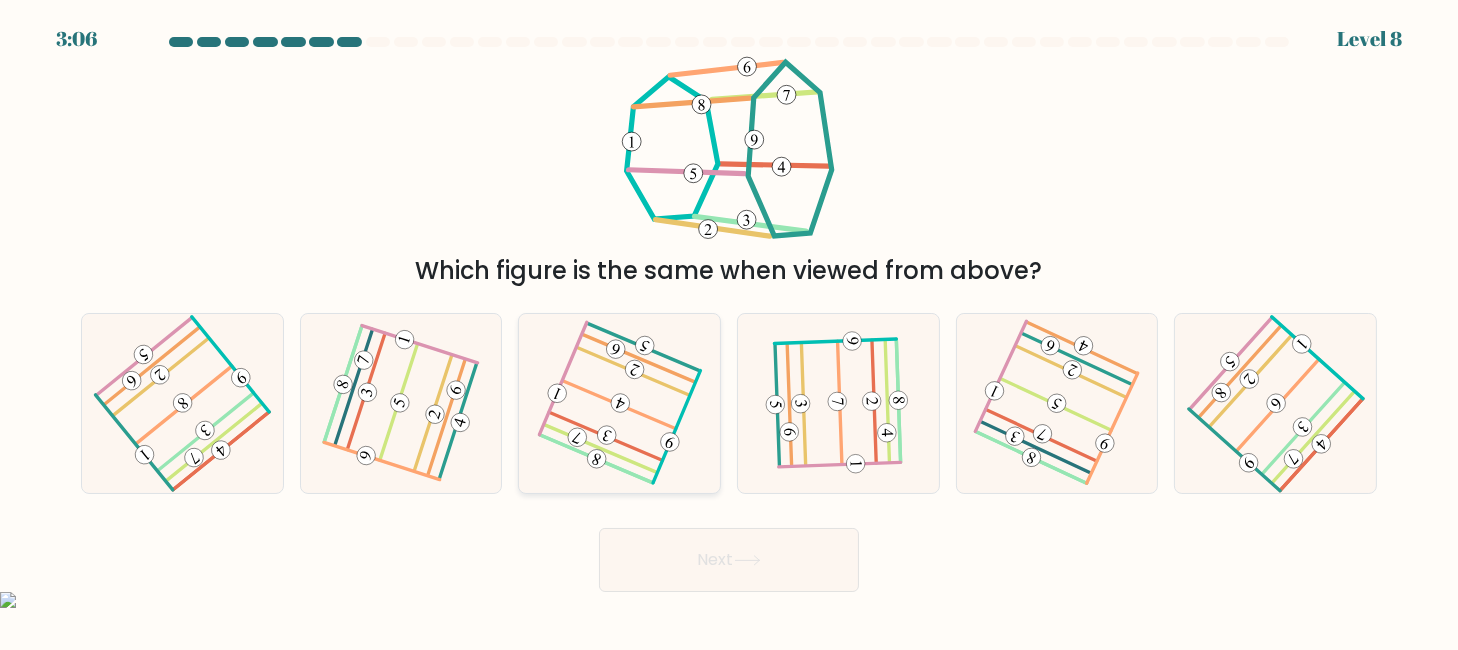 click 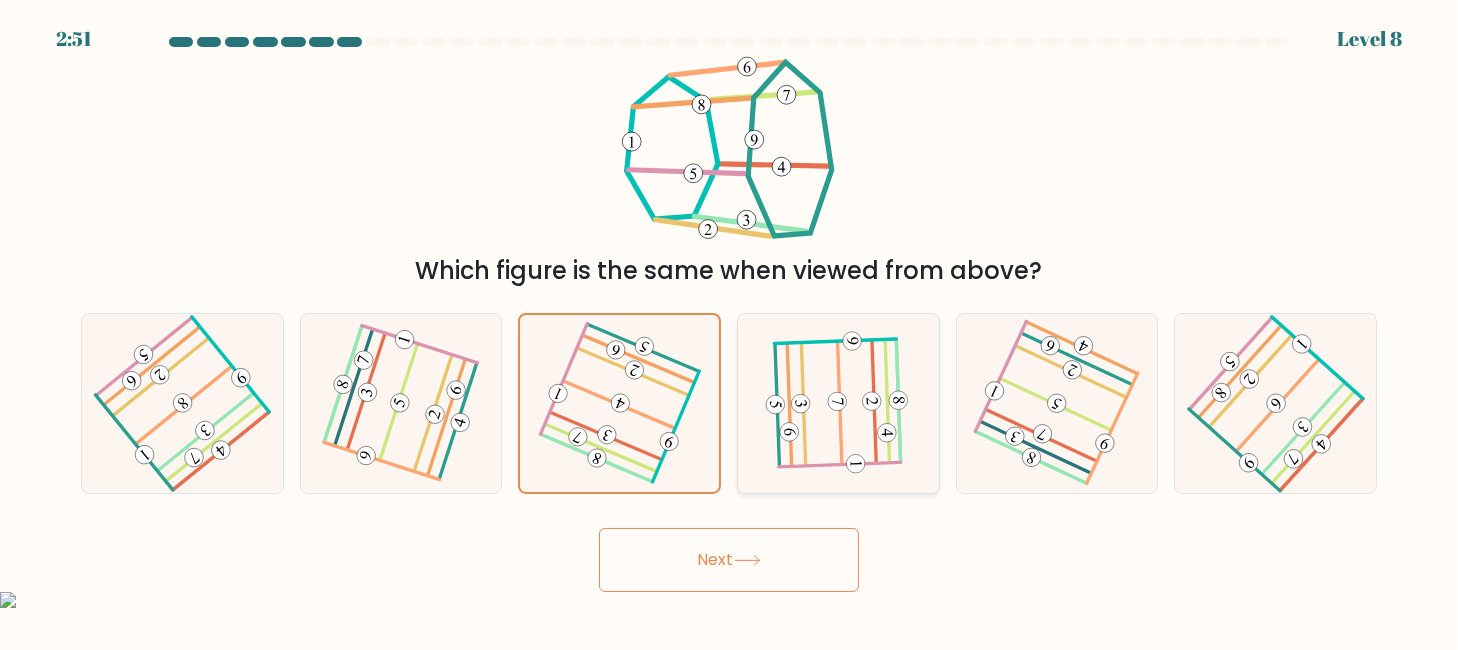 click 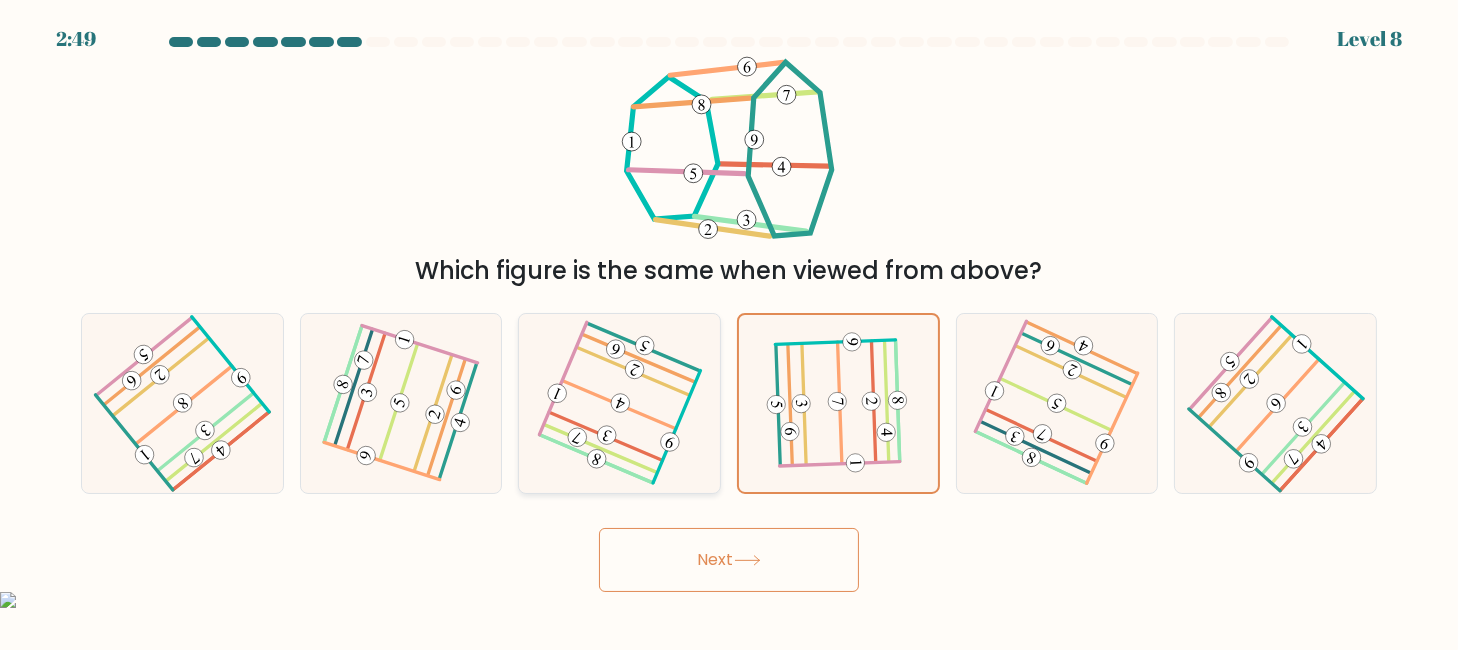 click at bounding box center (619, 403) 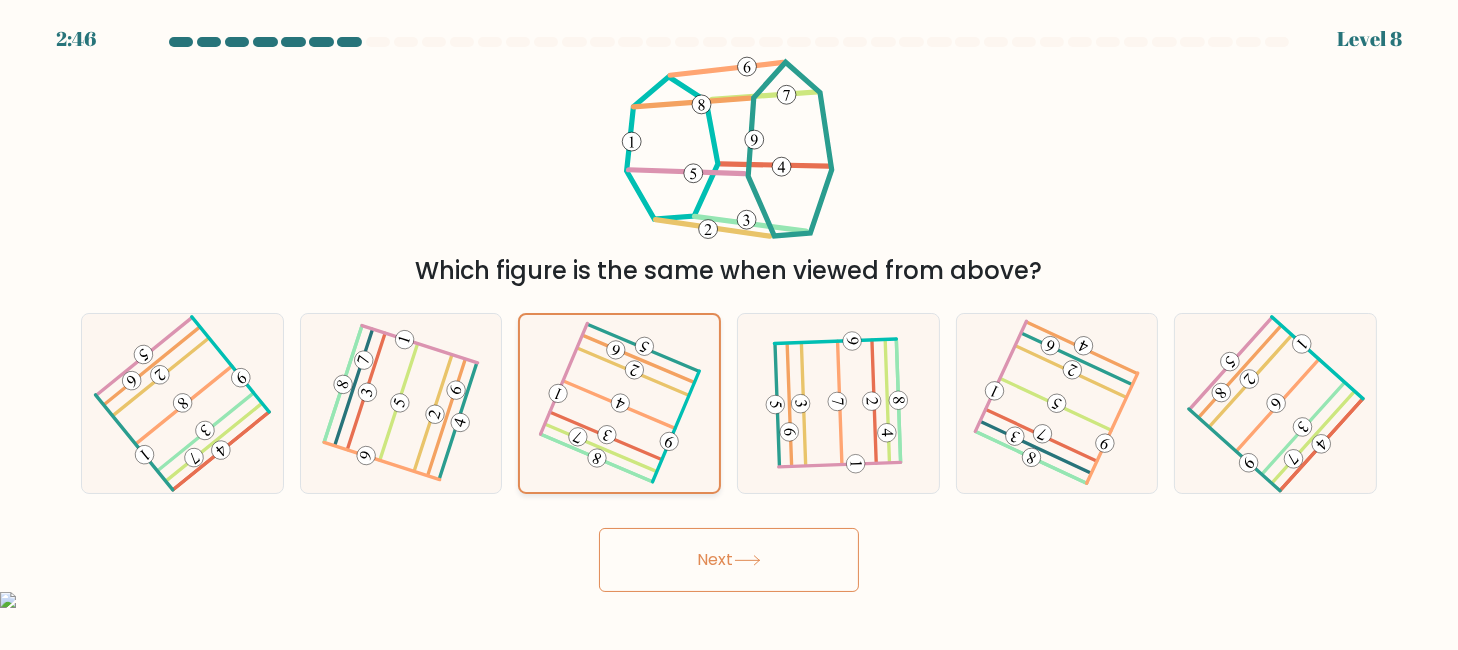 click 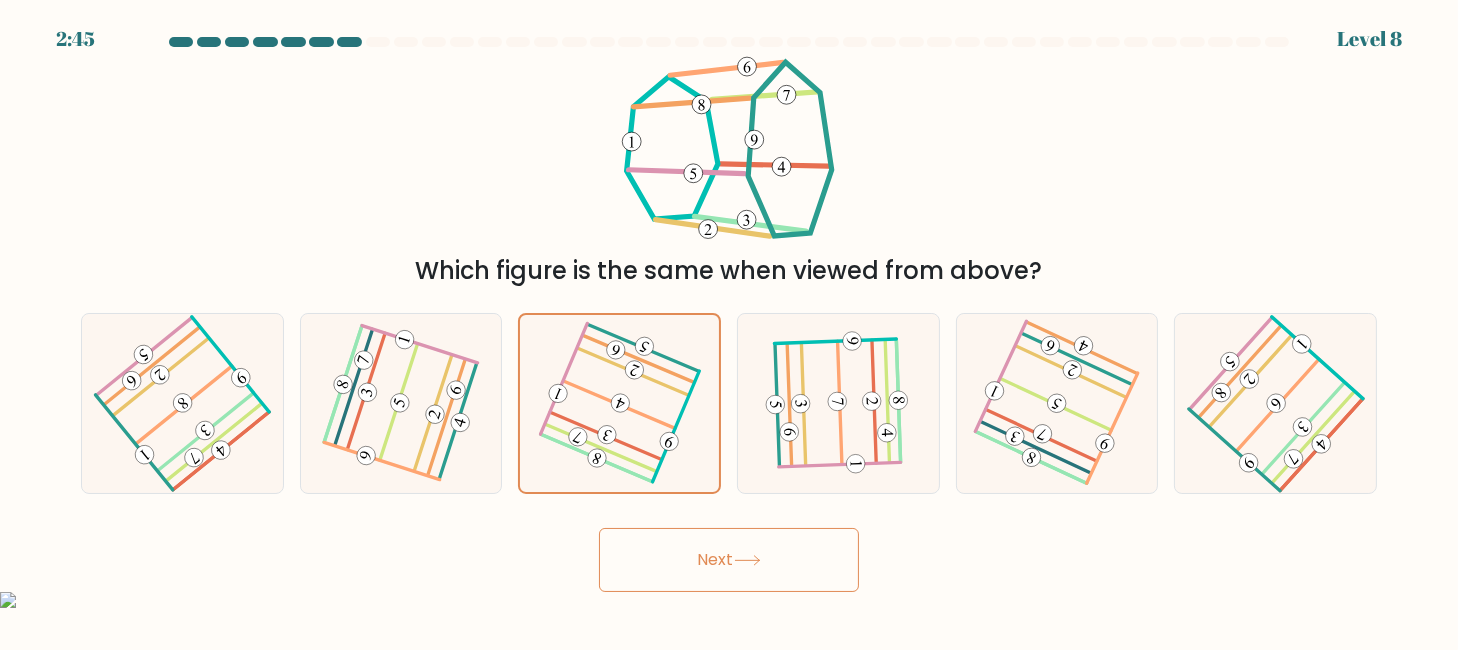 click on "Next" at bounding box center [729, 560] 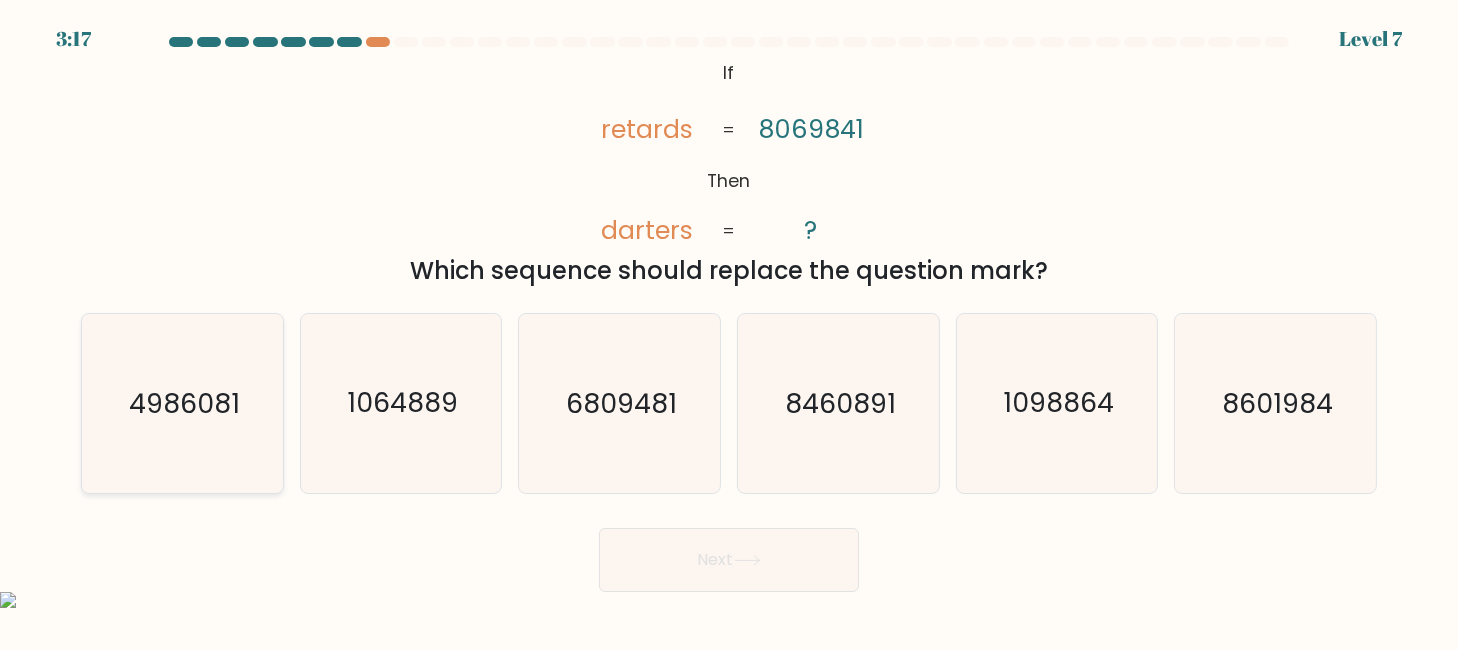 click on "4986081" 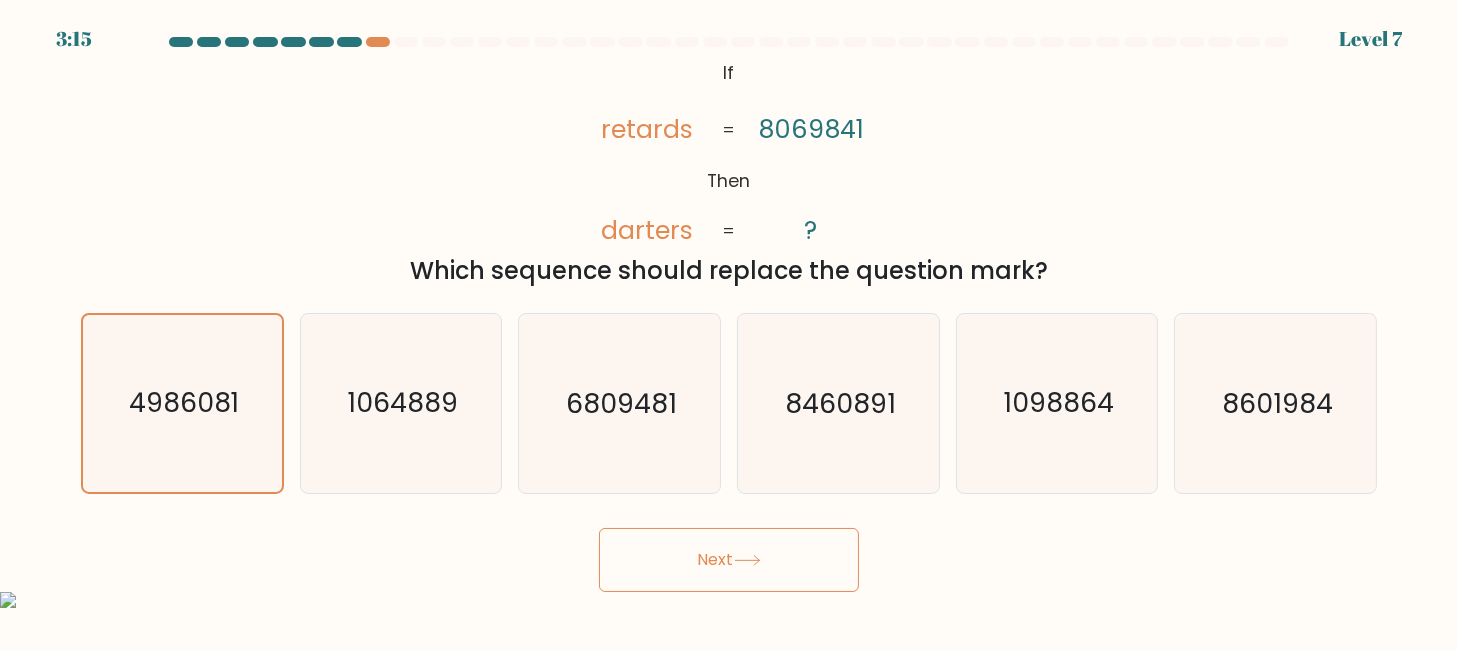 click on "Next" at bounding box center (729, 560) 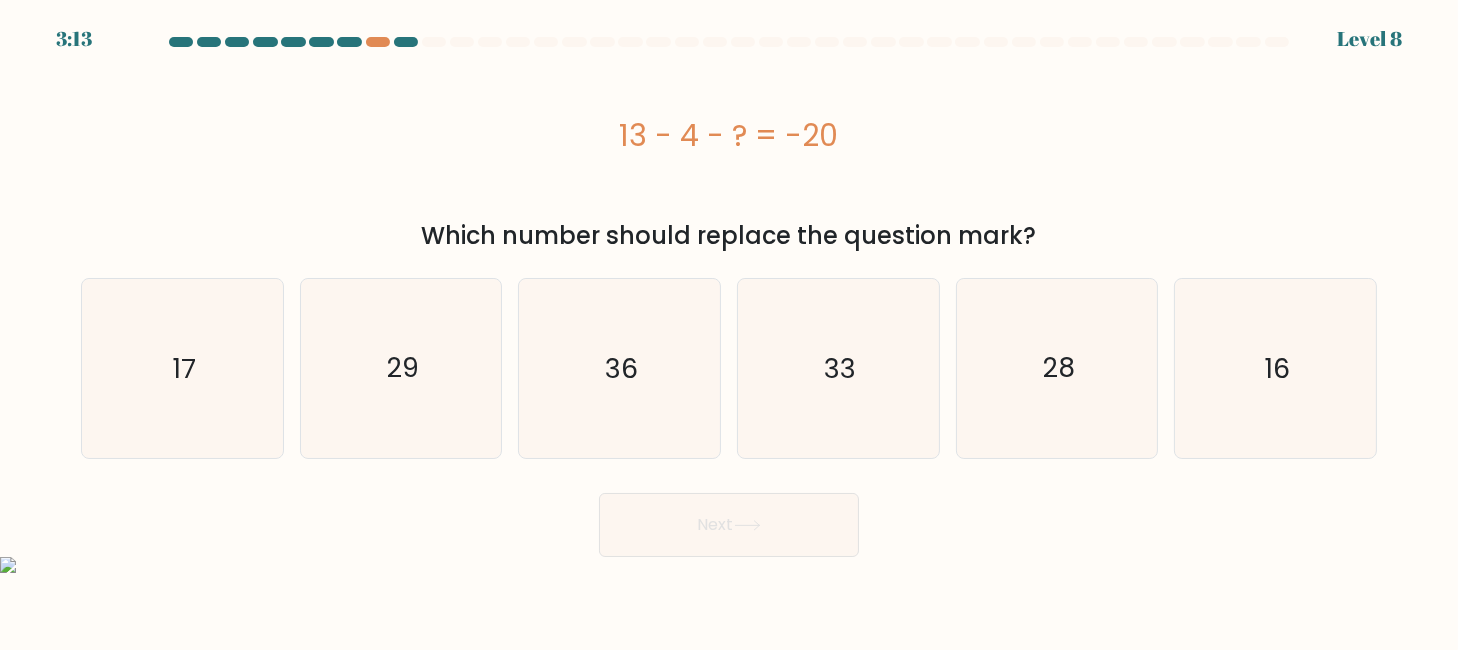 click on "3:13
Level 8
a." at bounding box center [729, 325] 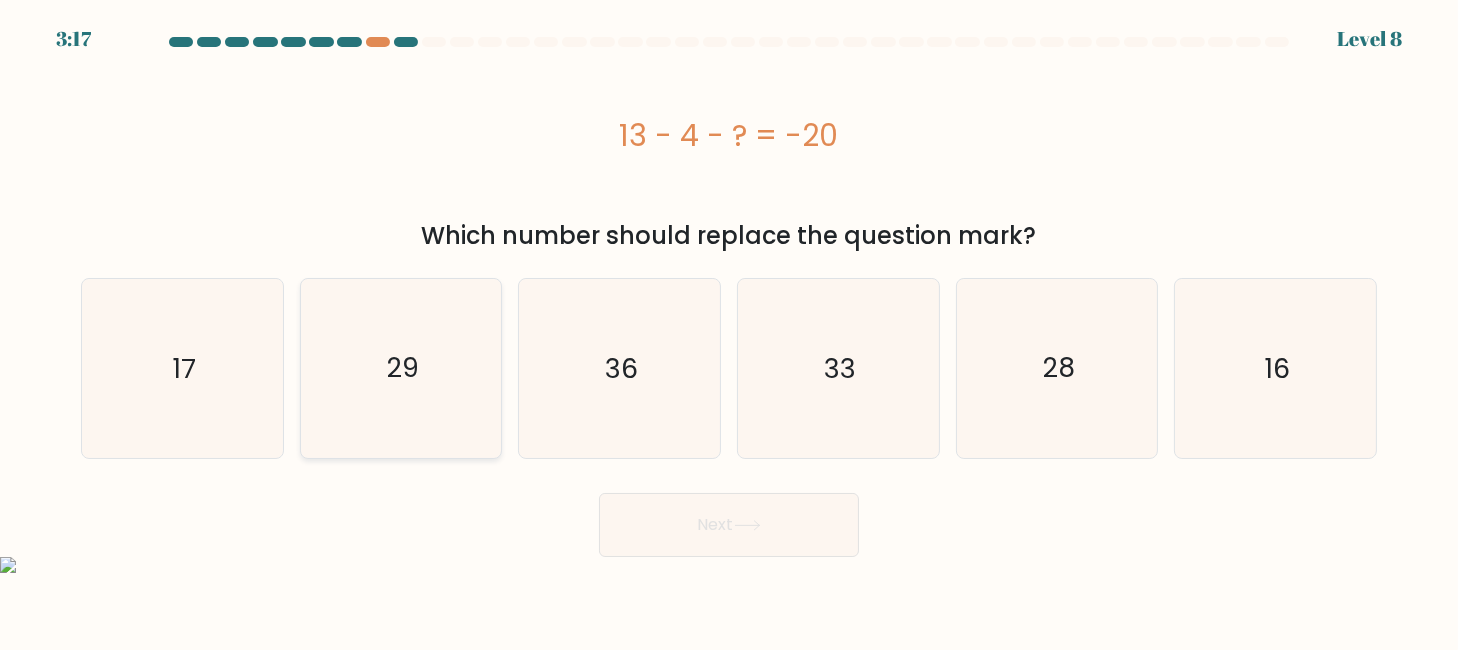 click on "29" 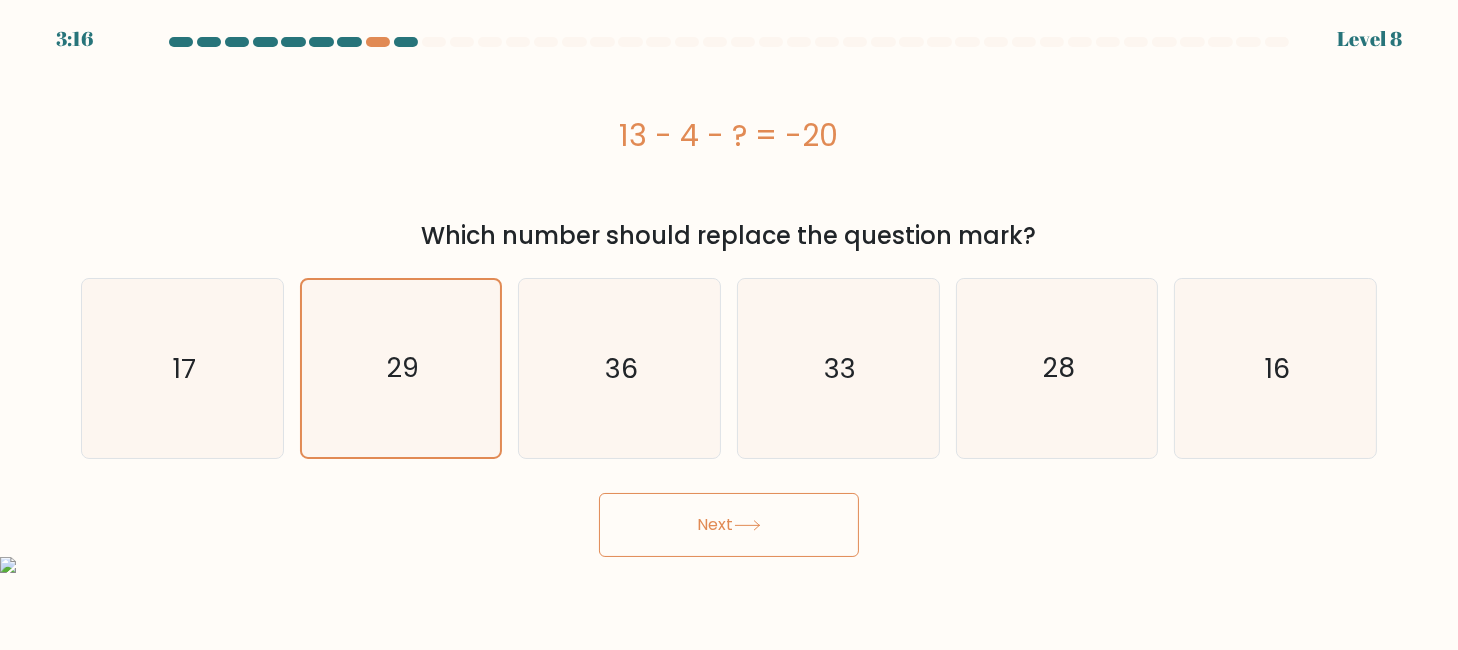 click on "Next" at bounding box center [729, 525] 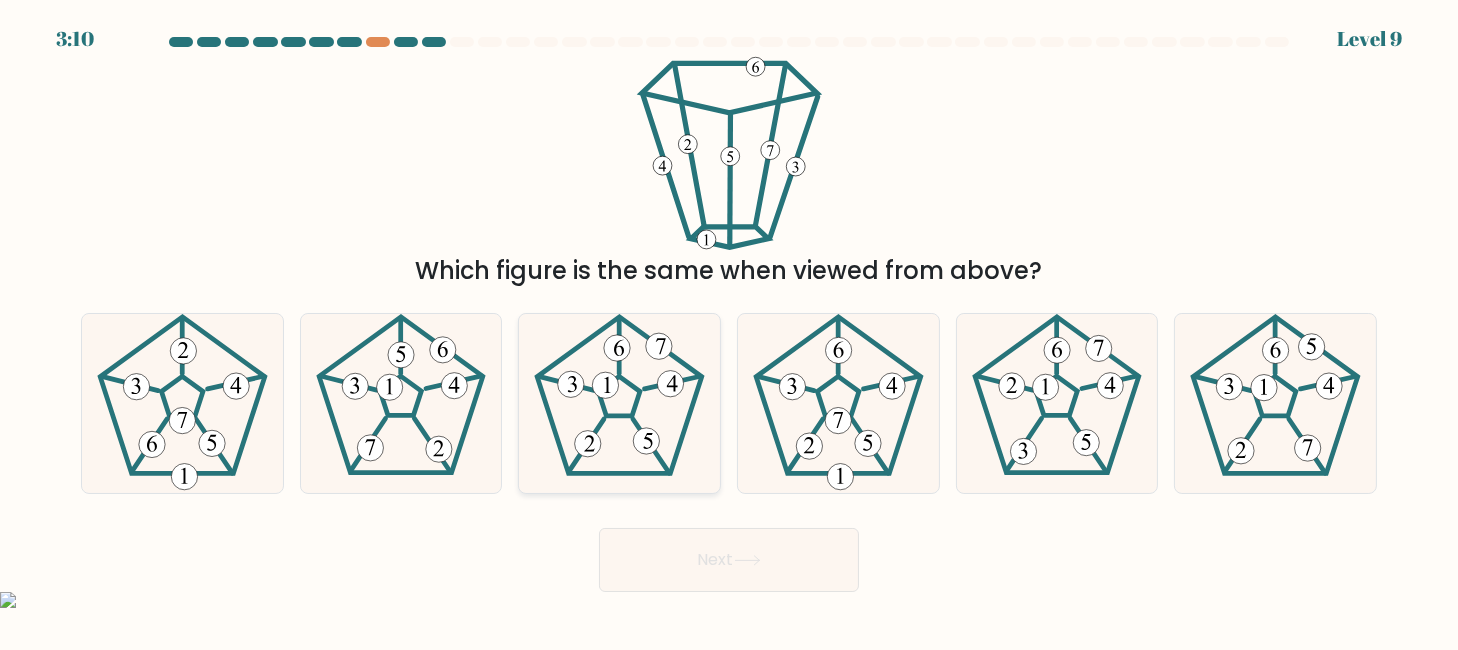 click 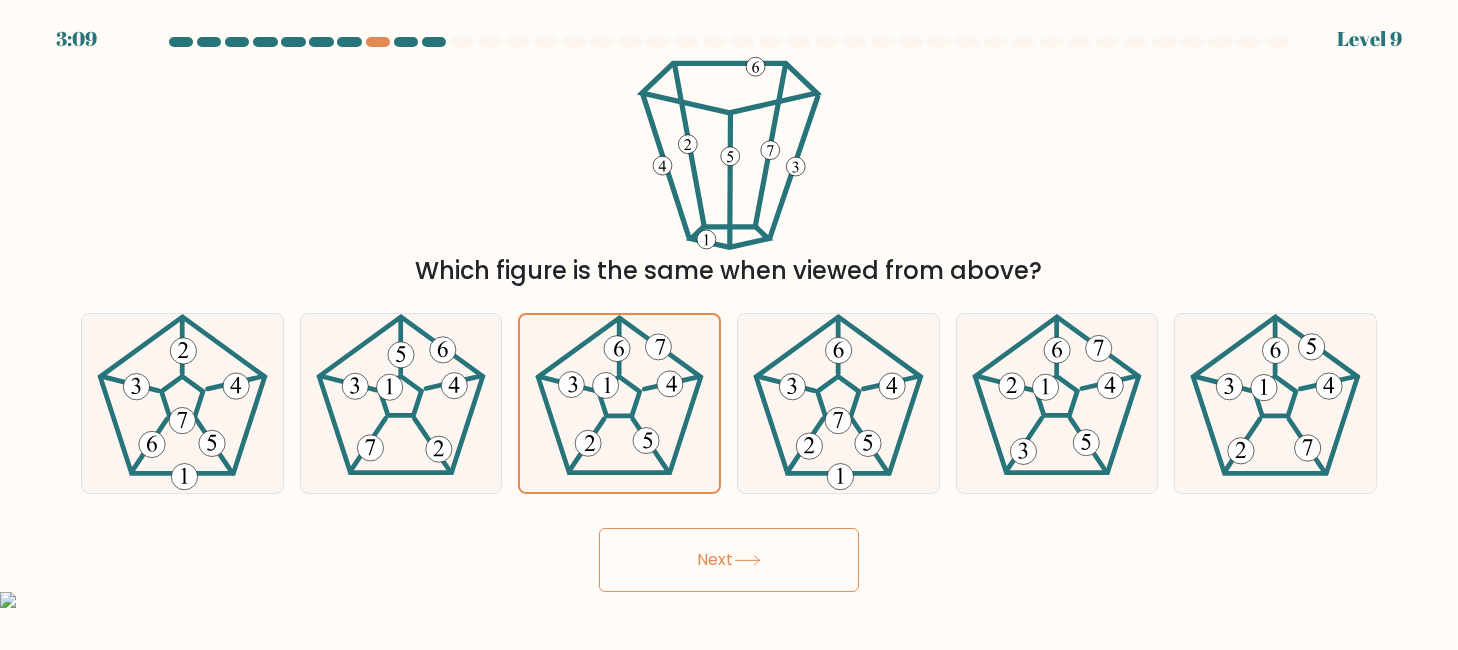 click on "Next" at bounding box center (729, 560) 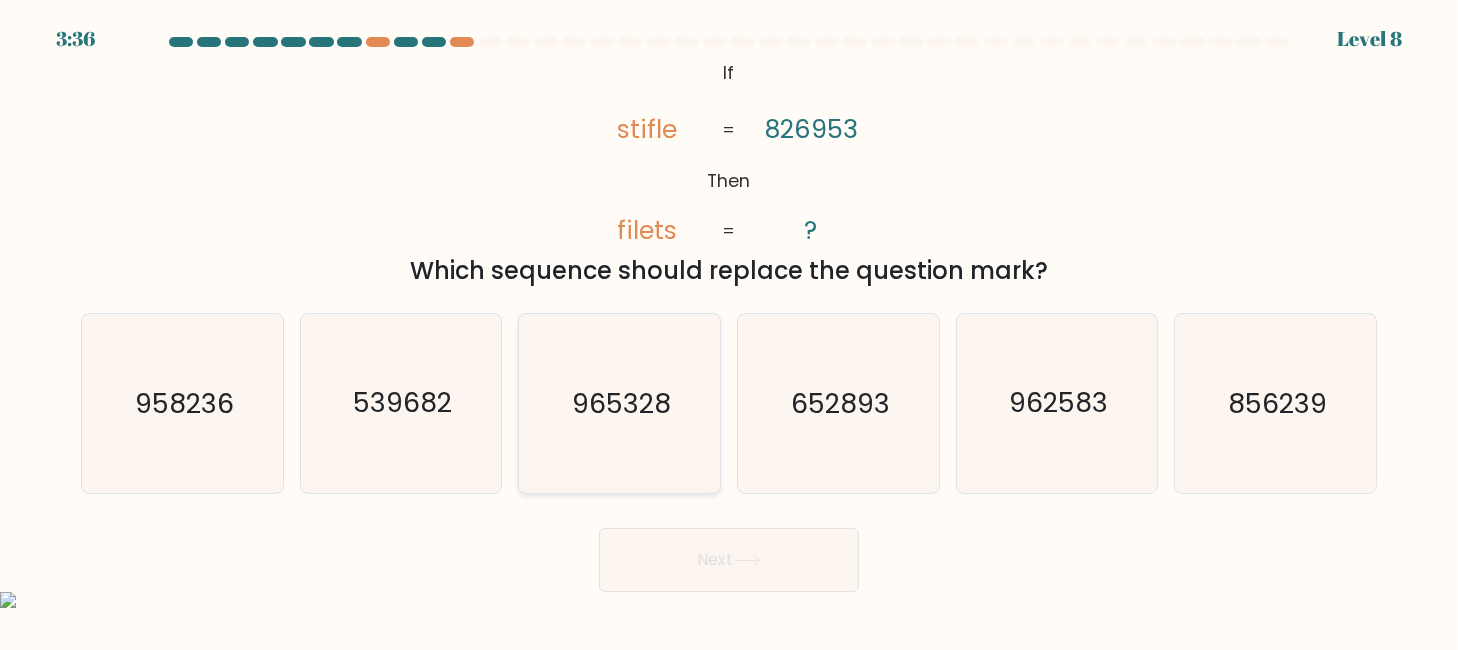 click on "965328" 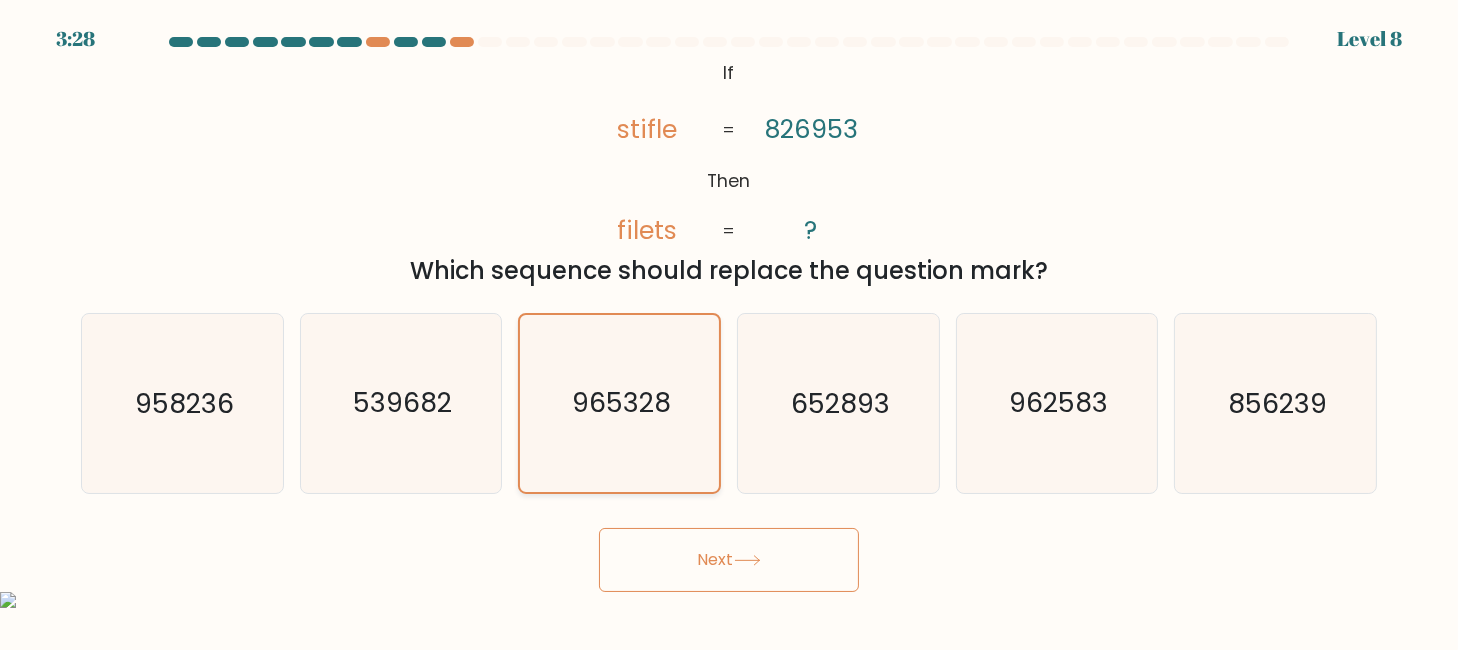 click on "965328" at bounding box center [619, 403] 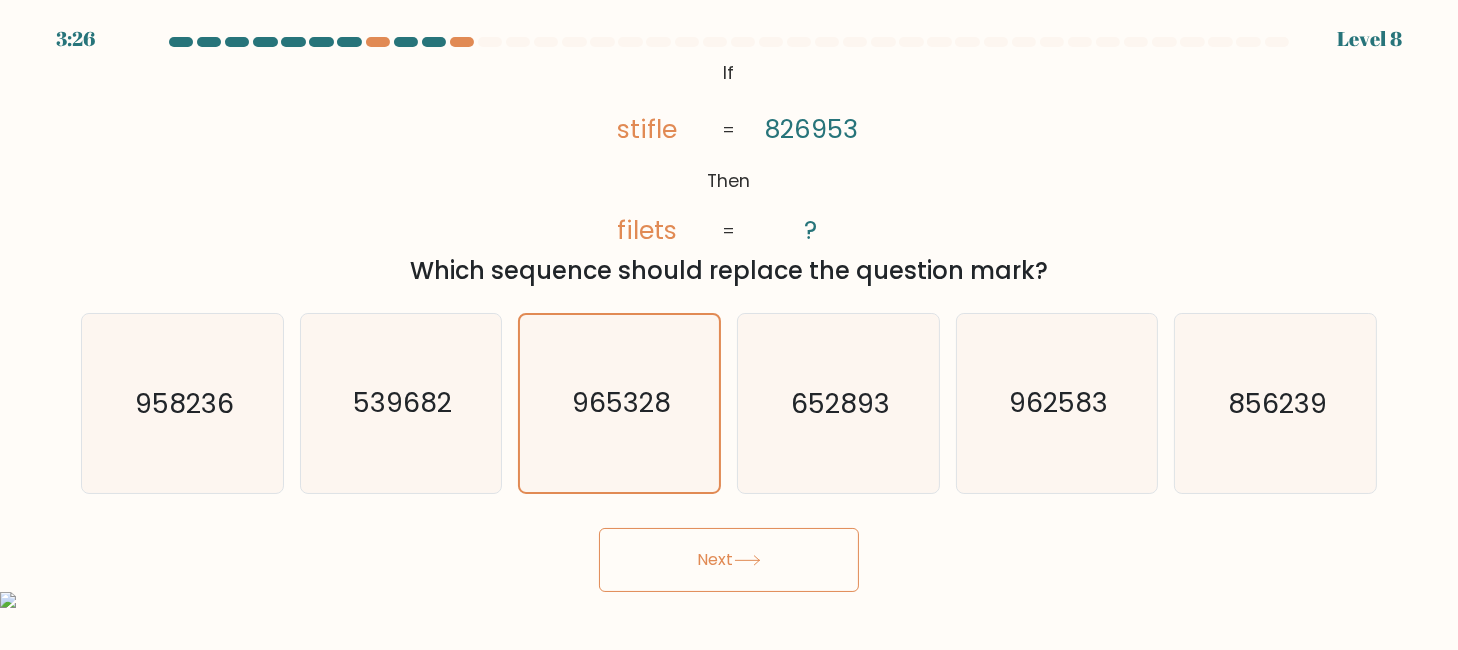 click on "Next" at bounding box center (729, 560) 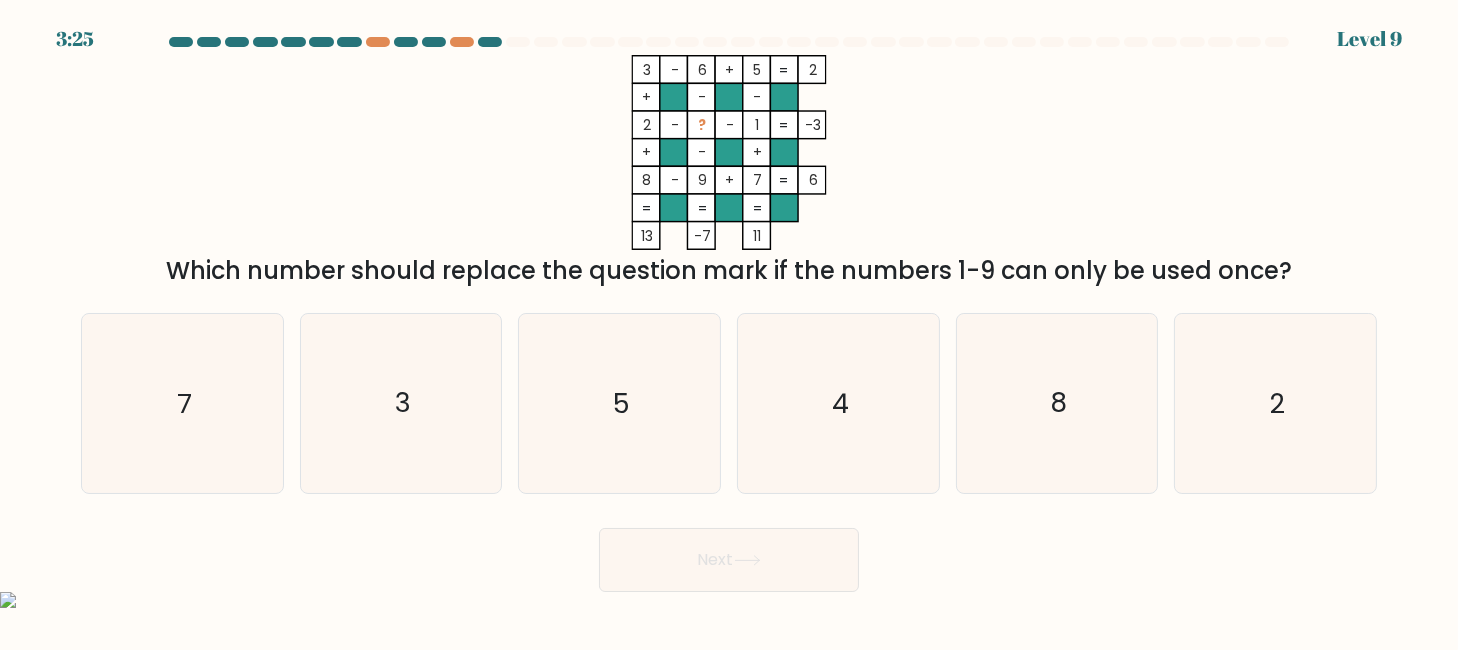 click on "Next" at bounding box center [729, 560] 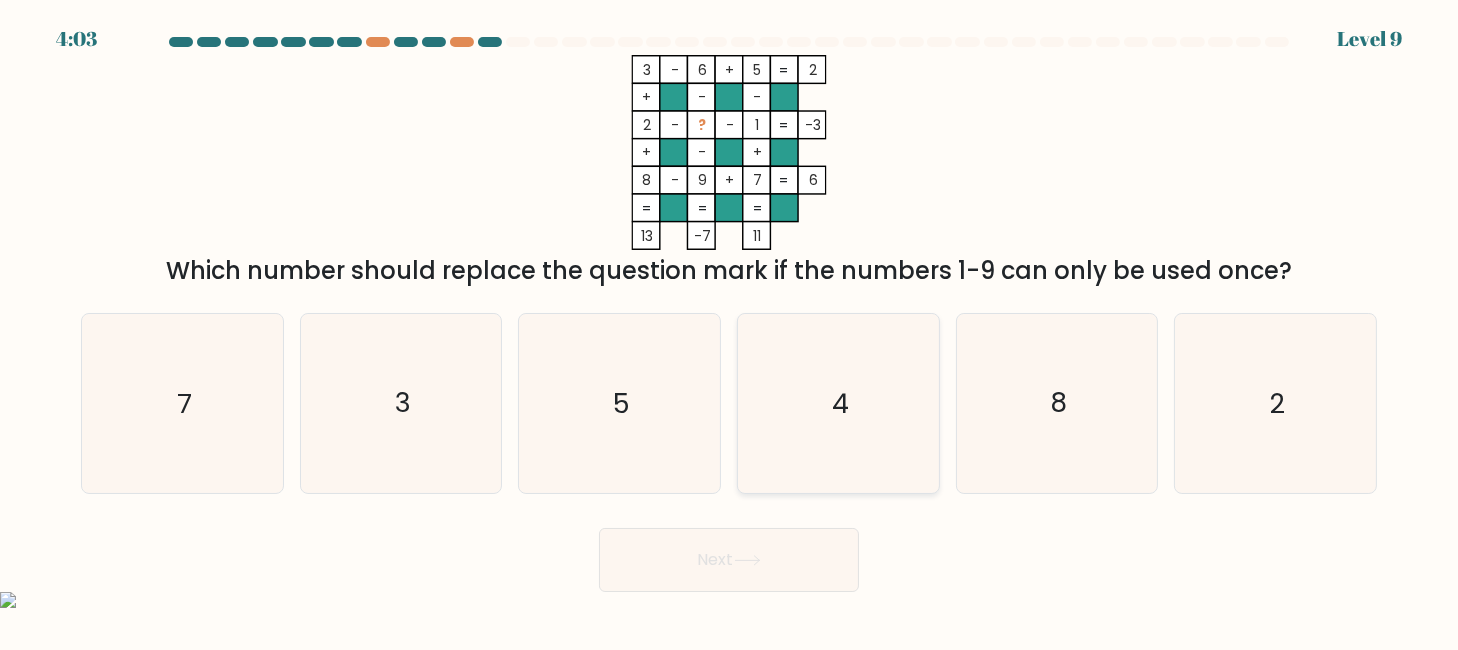 click on "4" at bounding box center (838, 403) 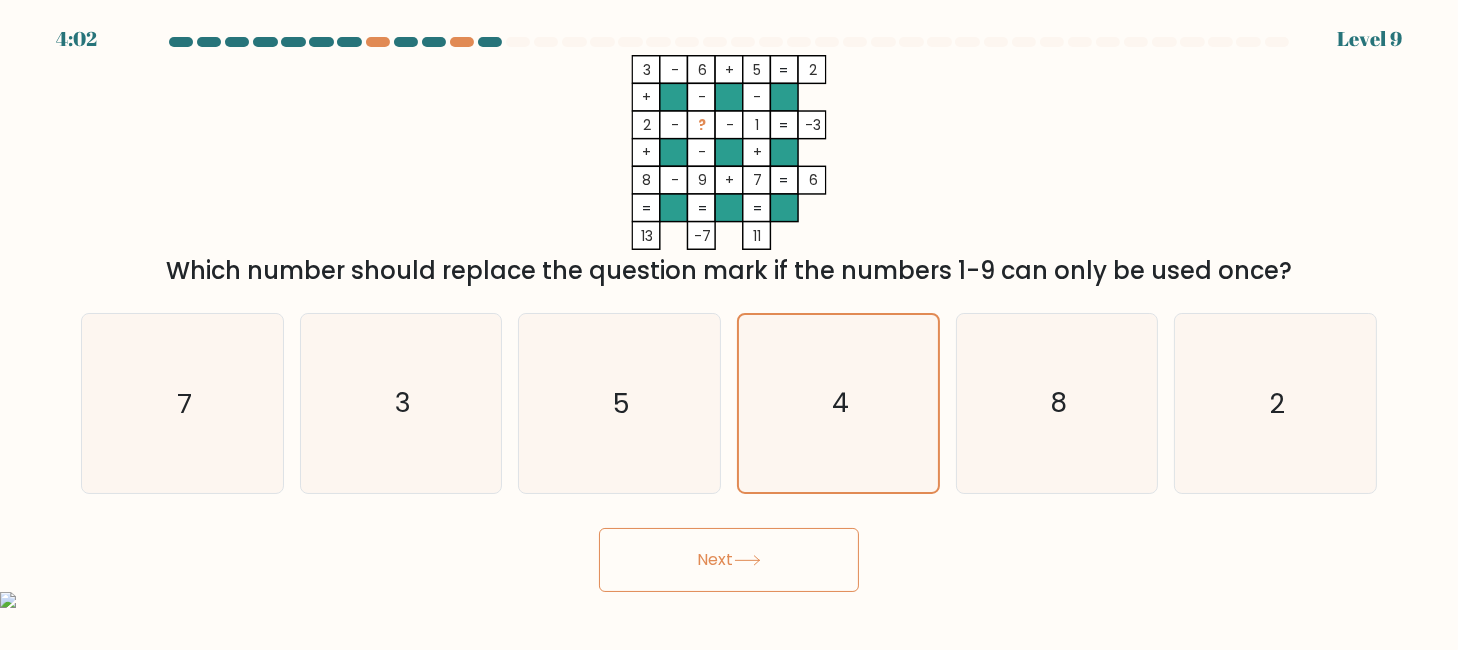 click on "Next" at bounding box center [729, 560] 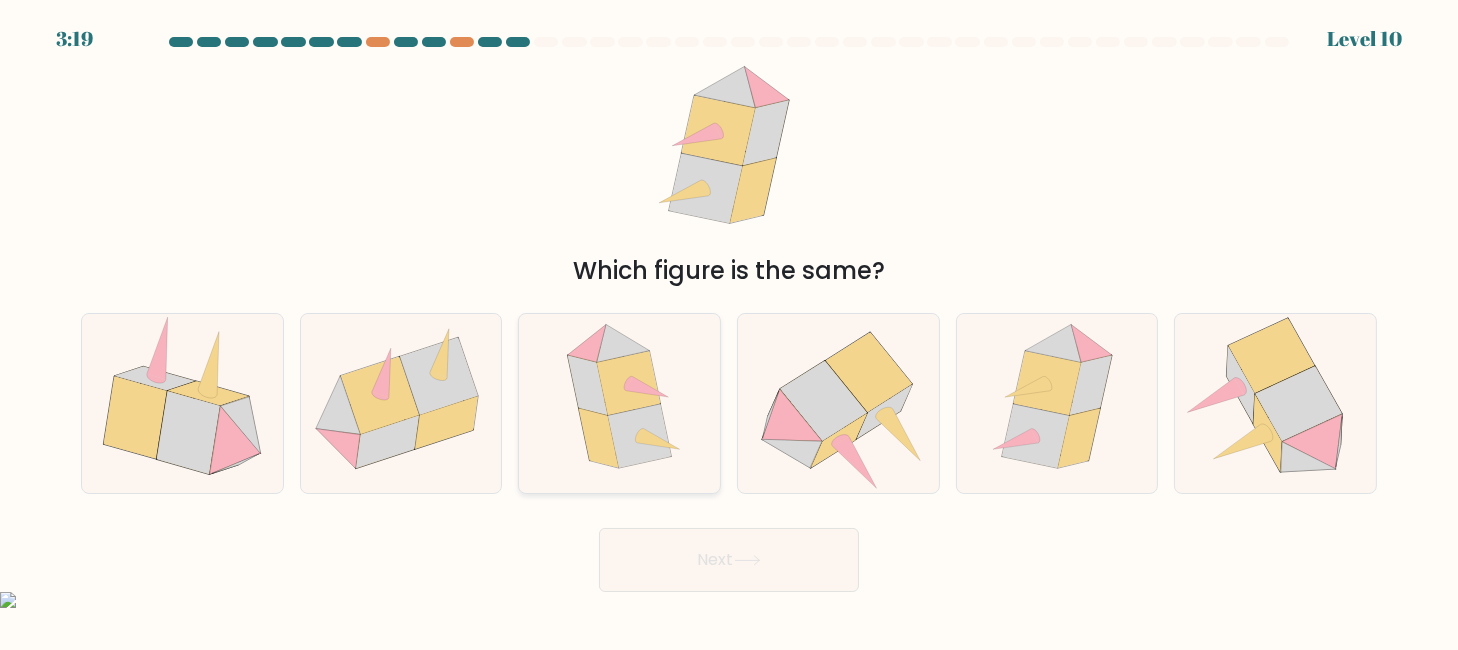 click 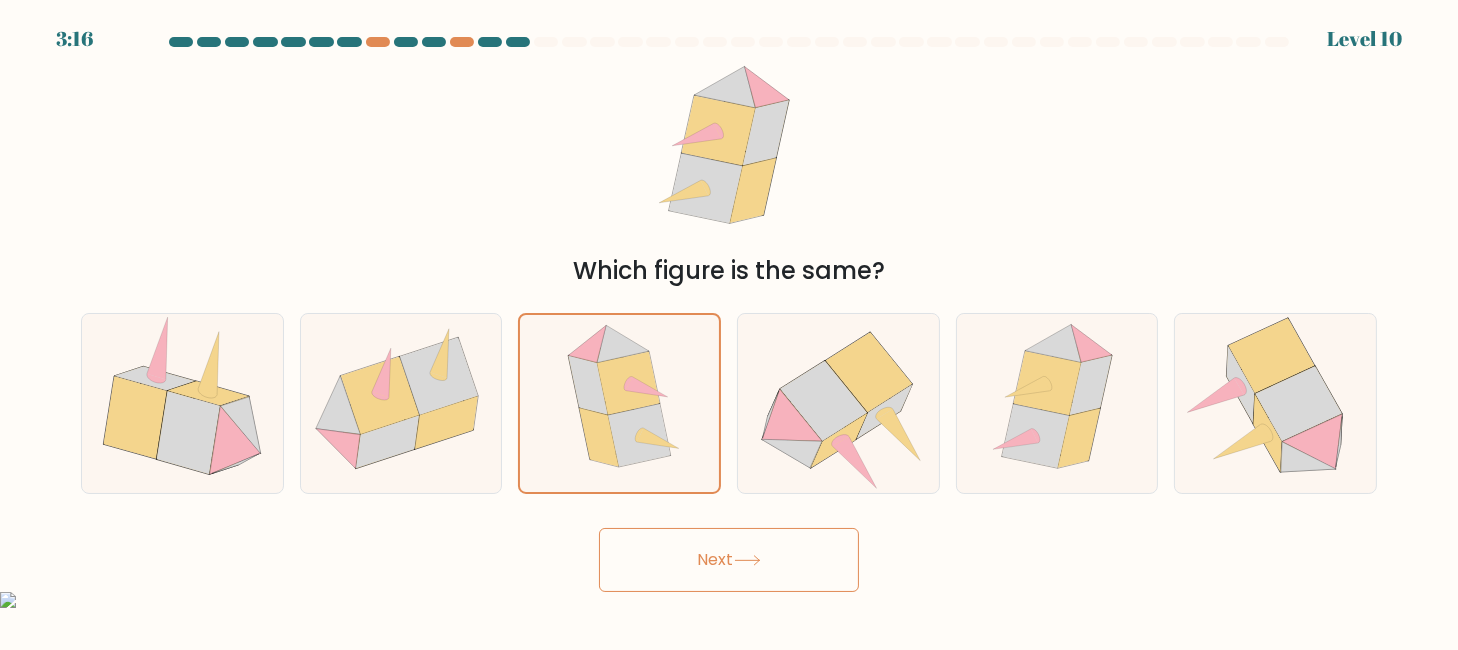 click on "Next" at bounding box center (729, 560) 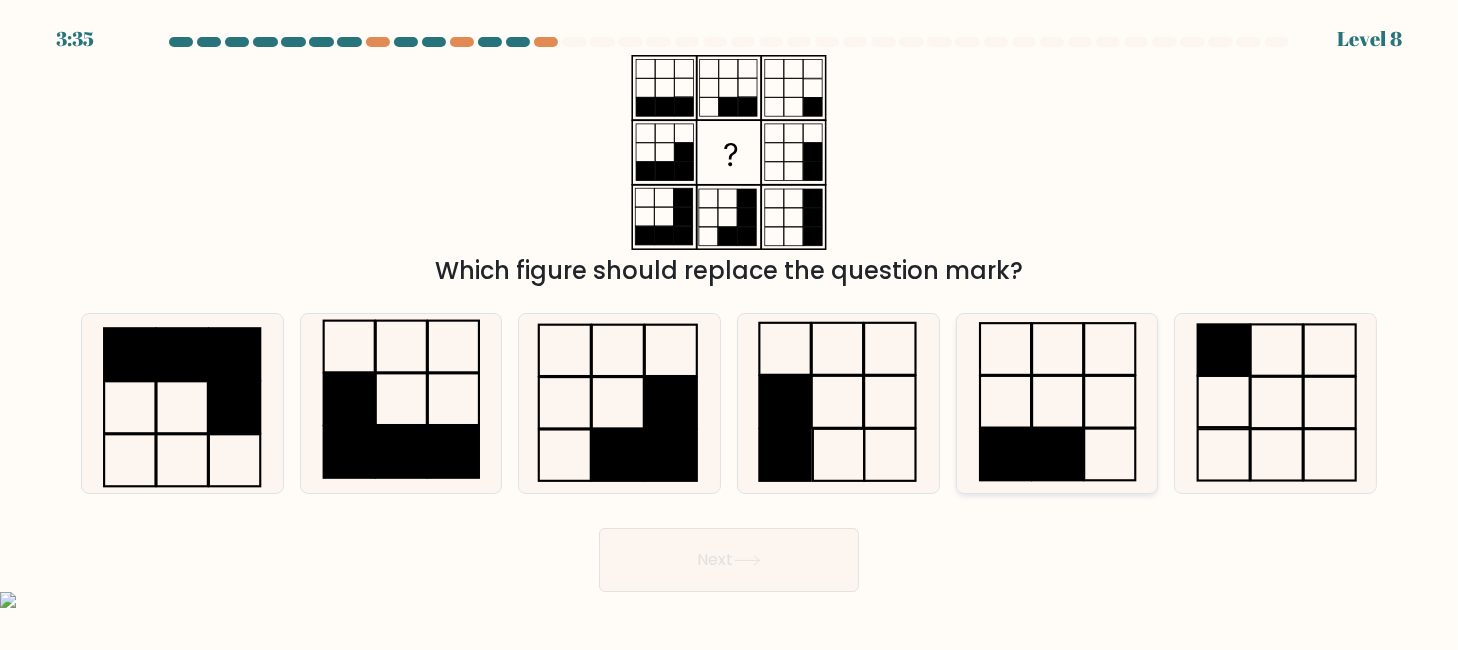 click 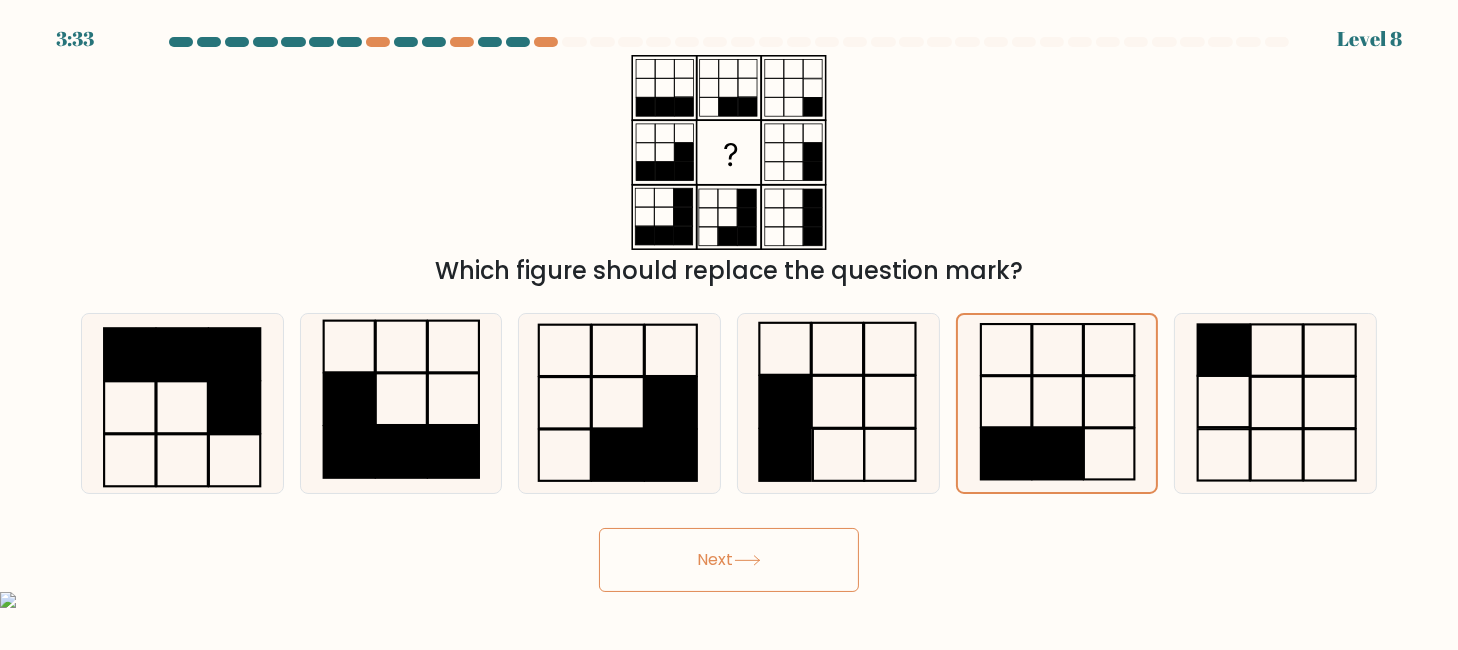 click on "Next" at bounding box center (729, 560) 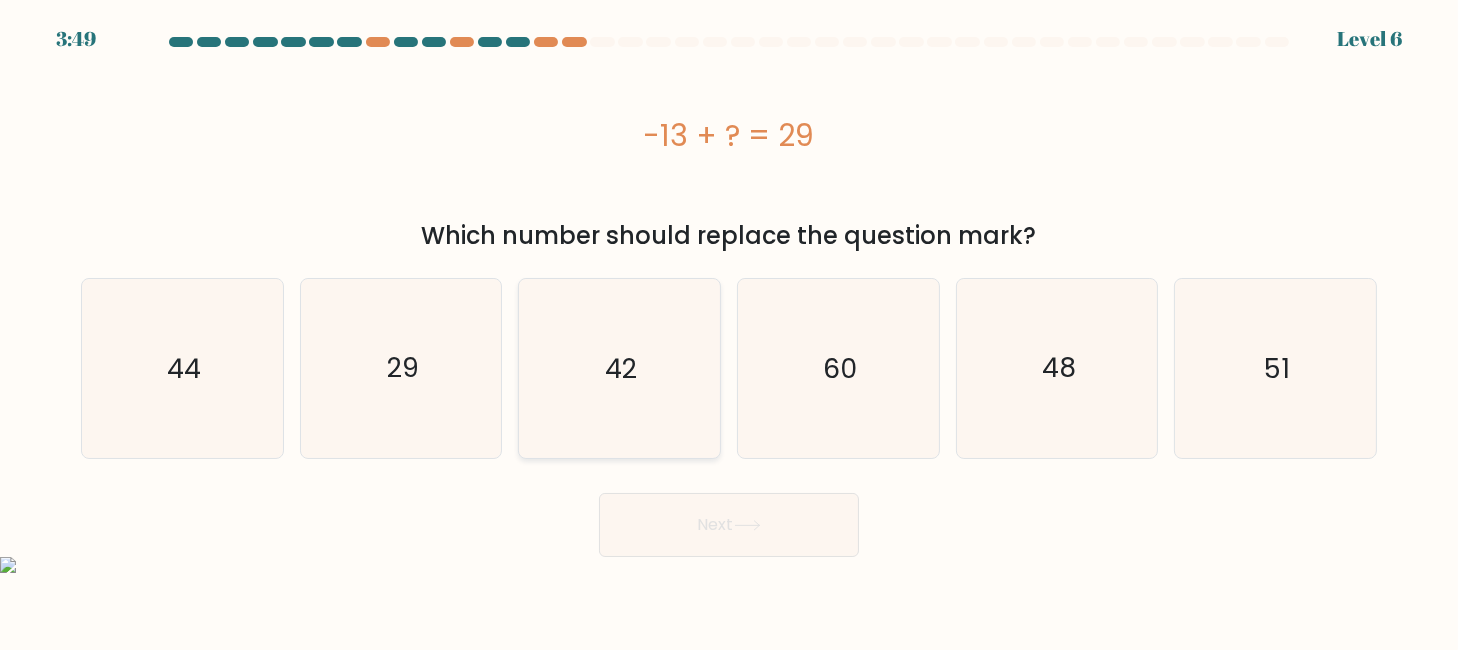 click on "42" 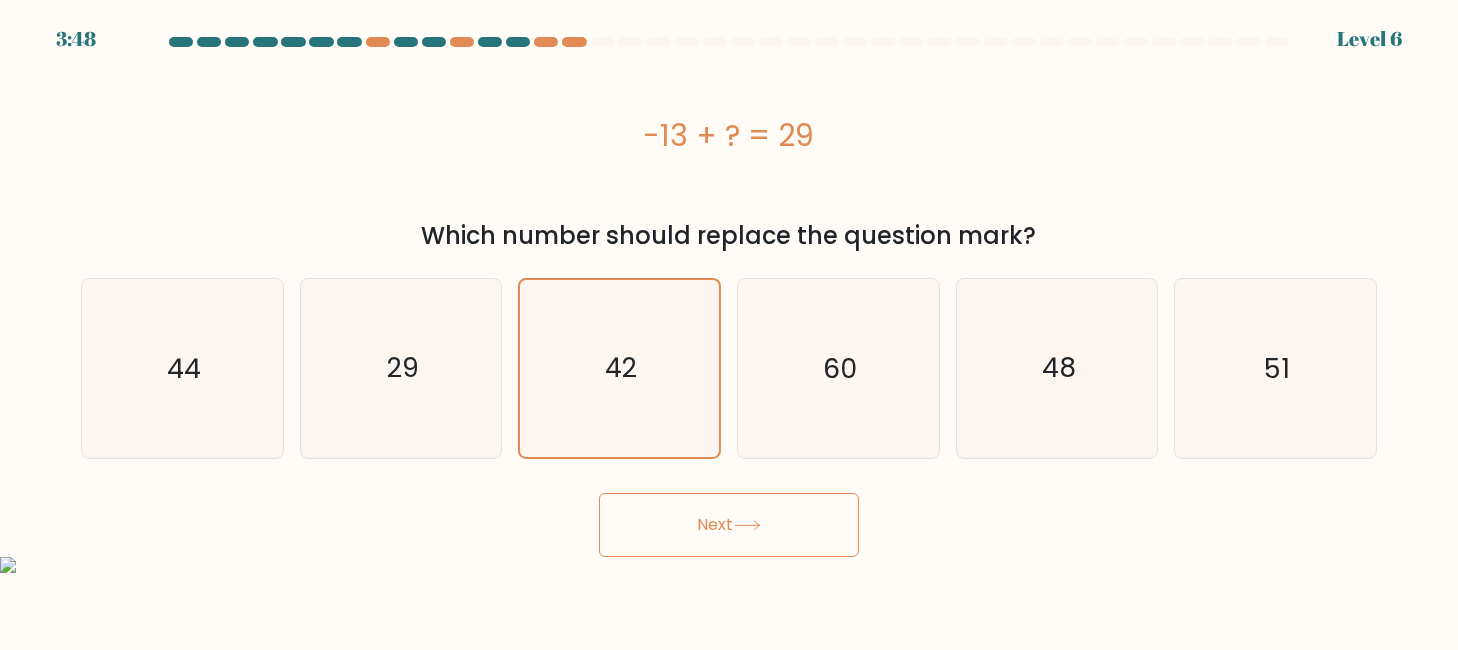 click on "Next" at bounding box center (729, 525) 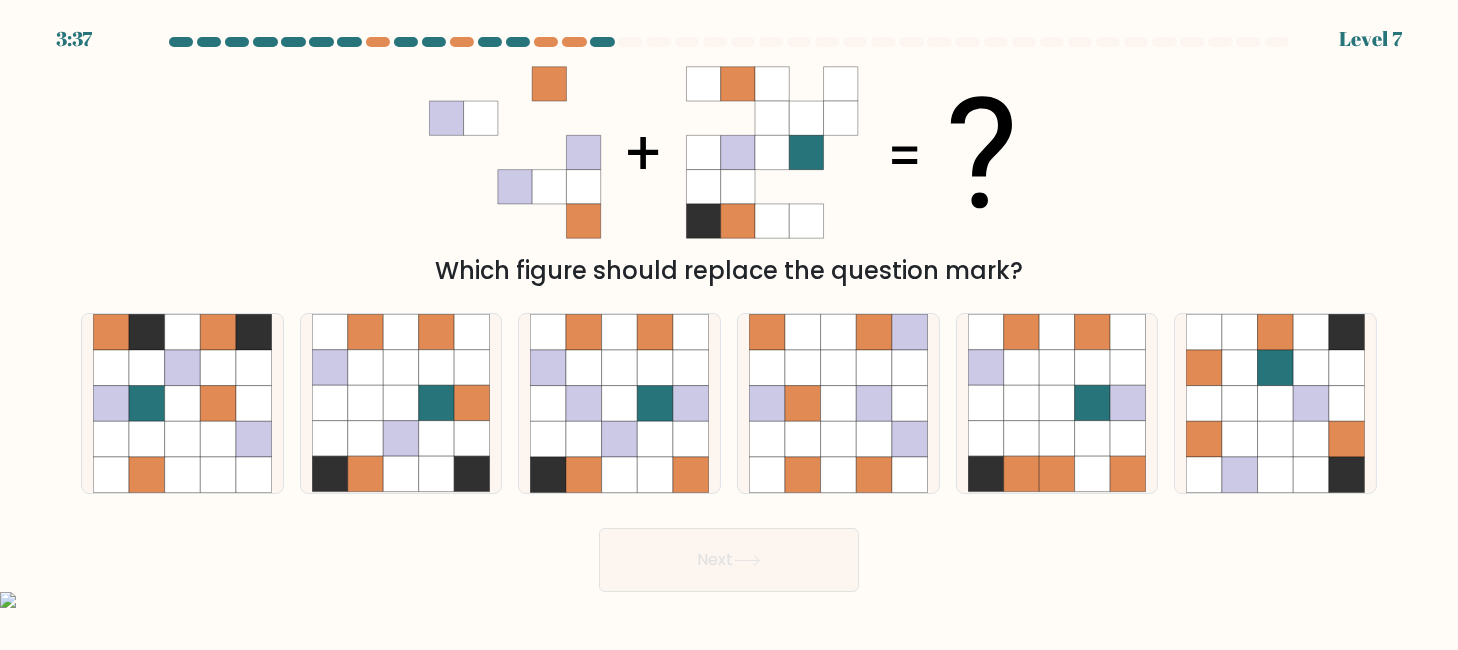drag, startPoint x: 748, startPoint y: 399, endPoint x: 662, endPoint y: 500, distance: 132.65369 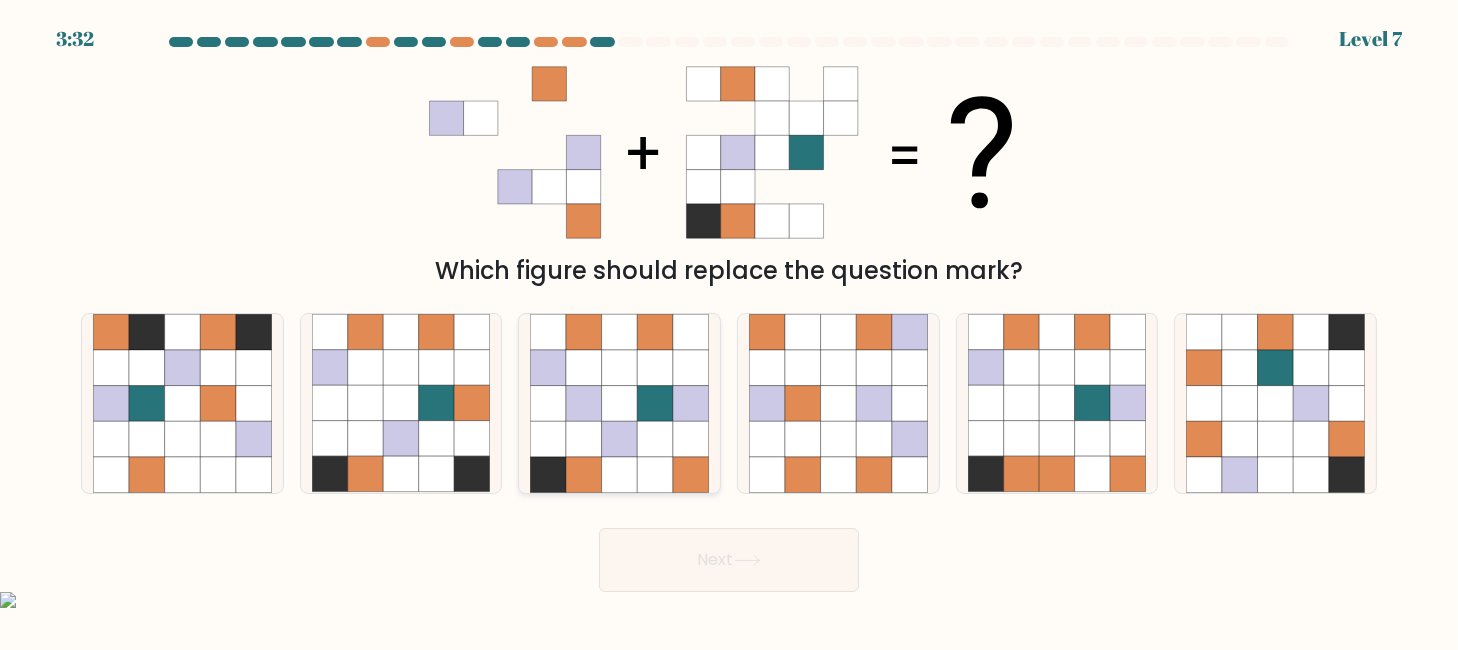 click 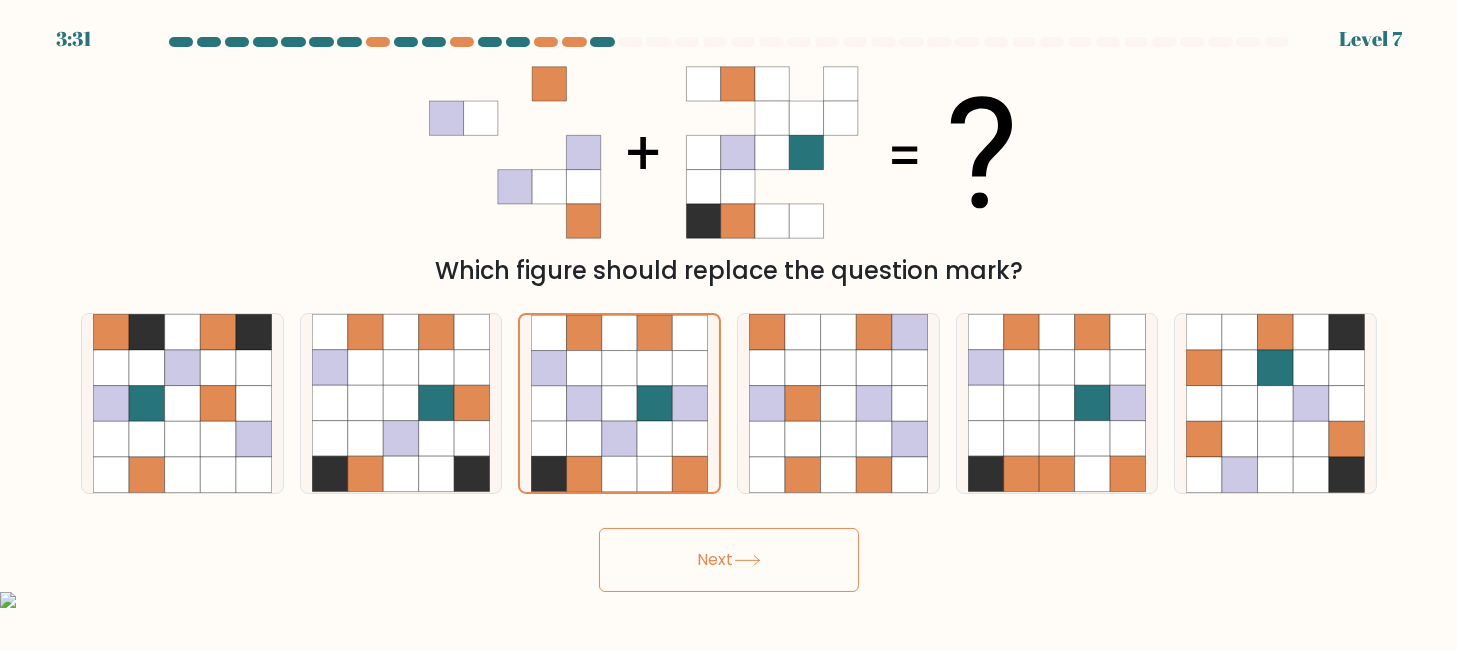 click 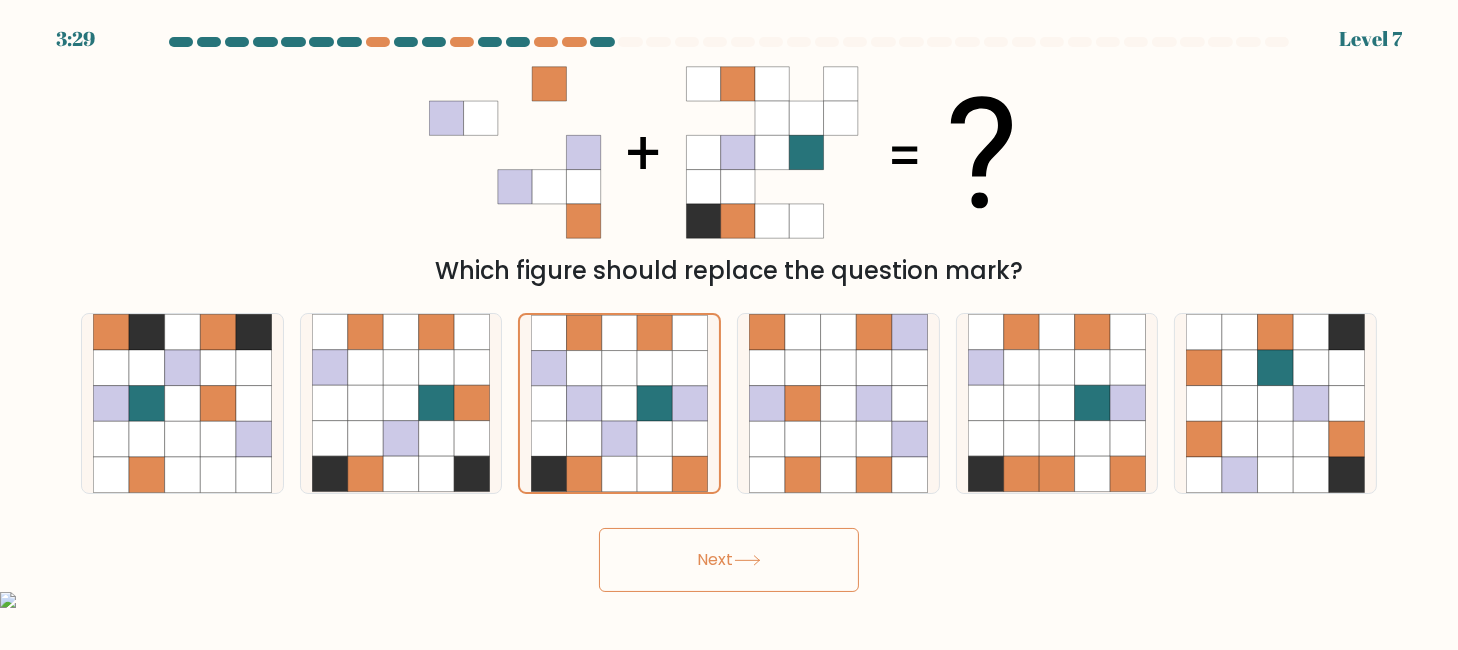 click 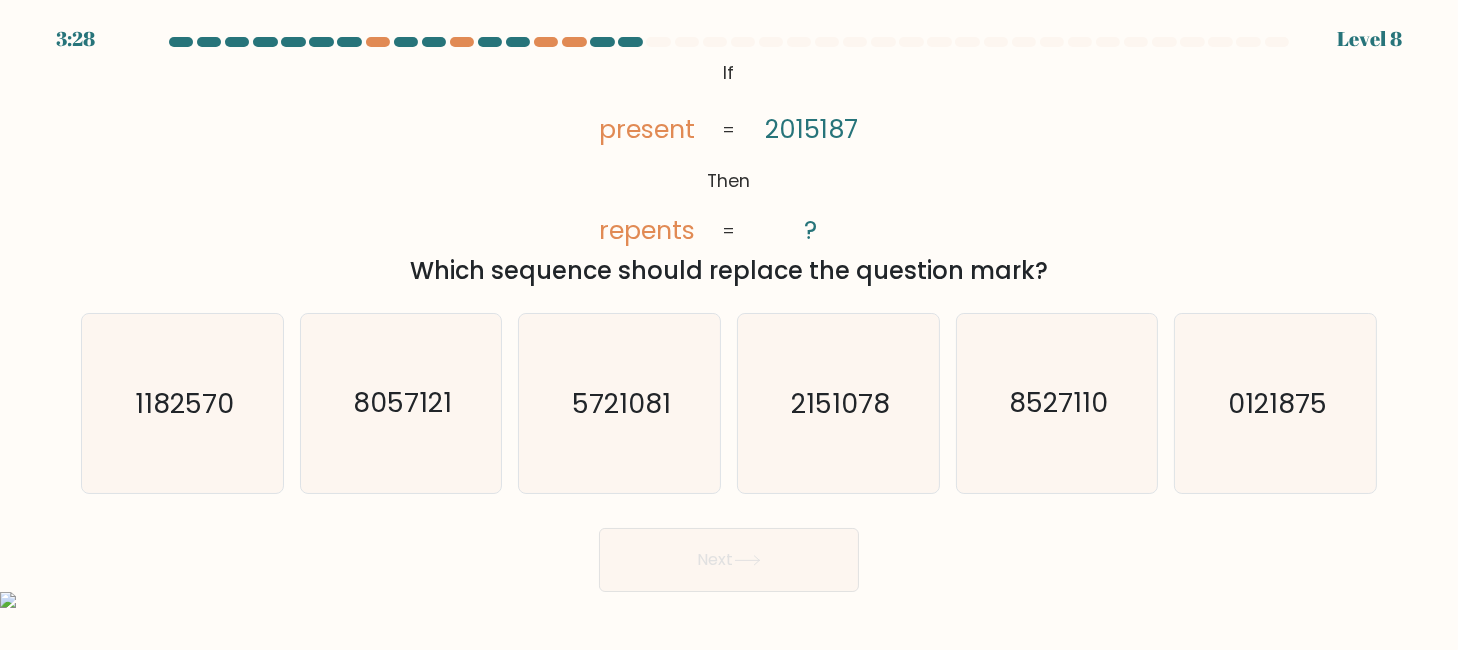 click 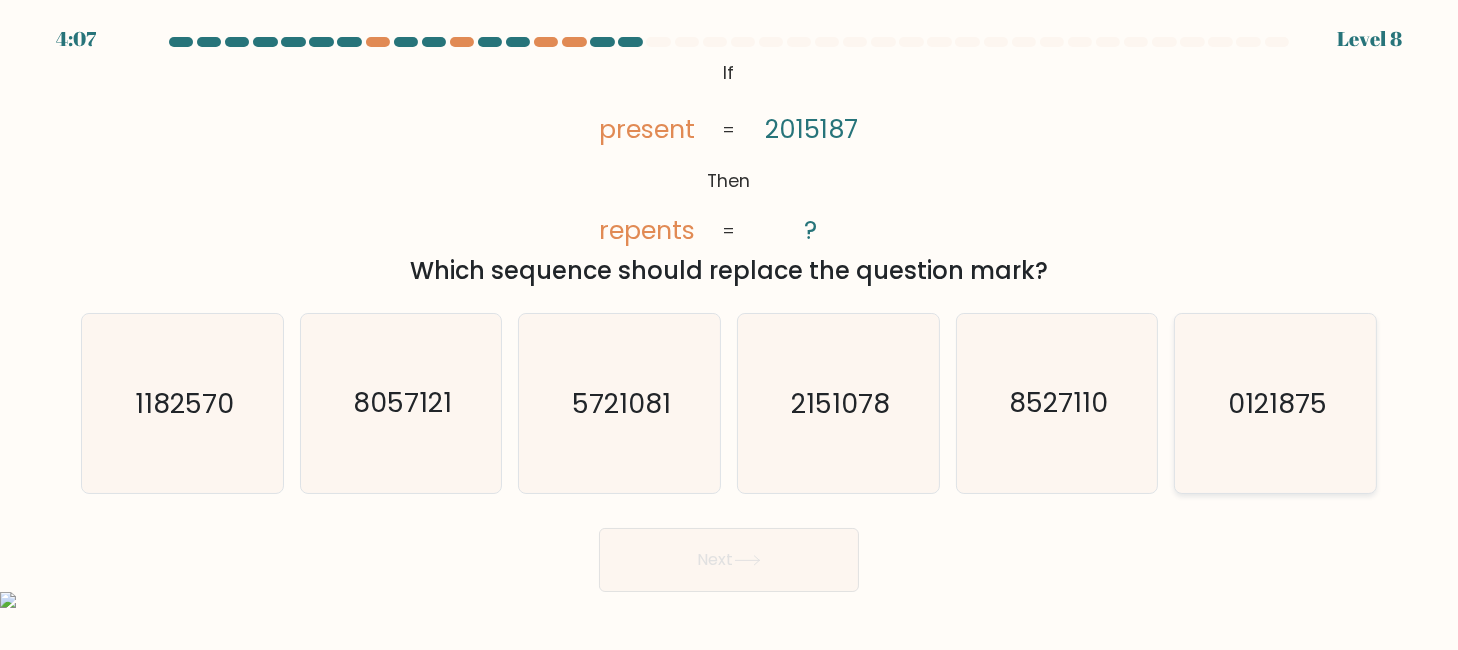 click on "0121875" 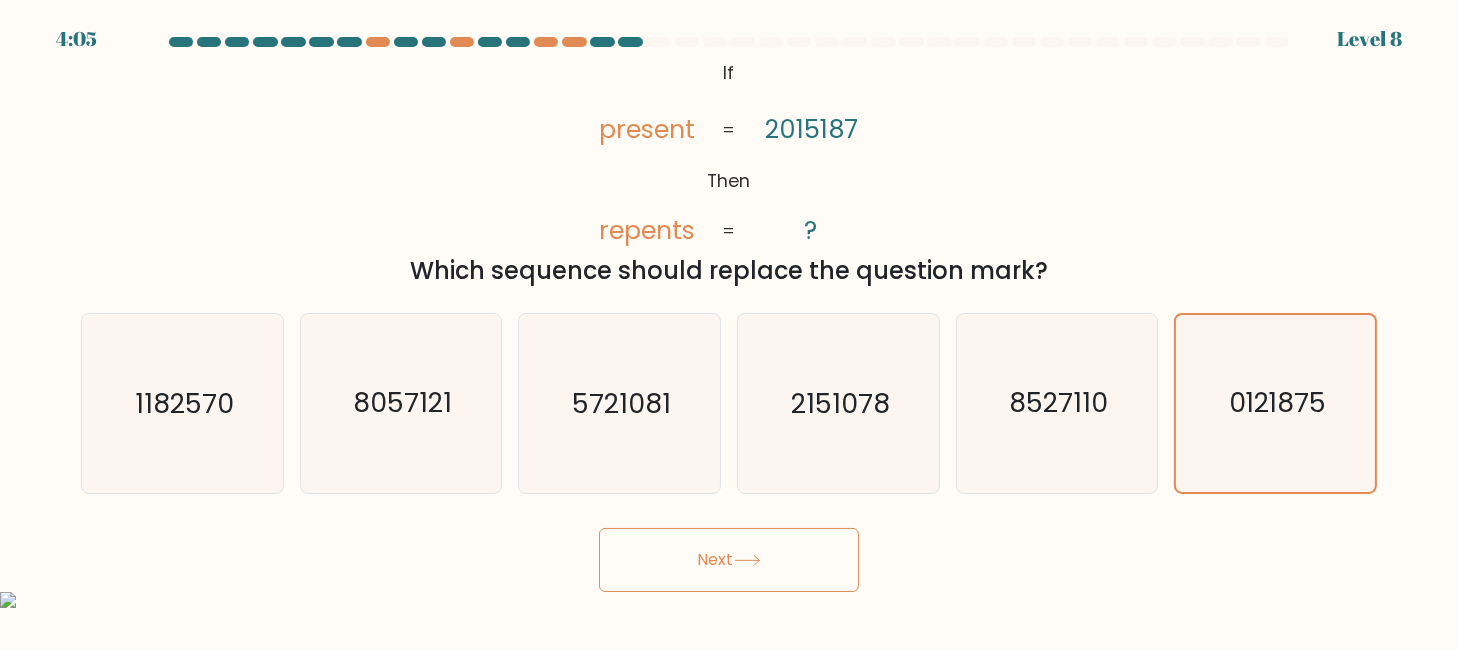 click on "Next" at bounding box center (729, 560) 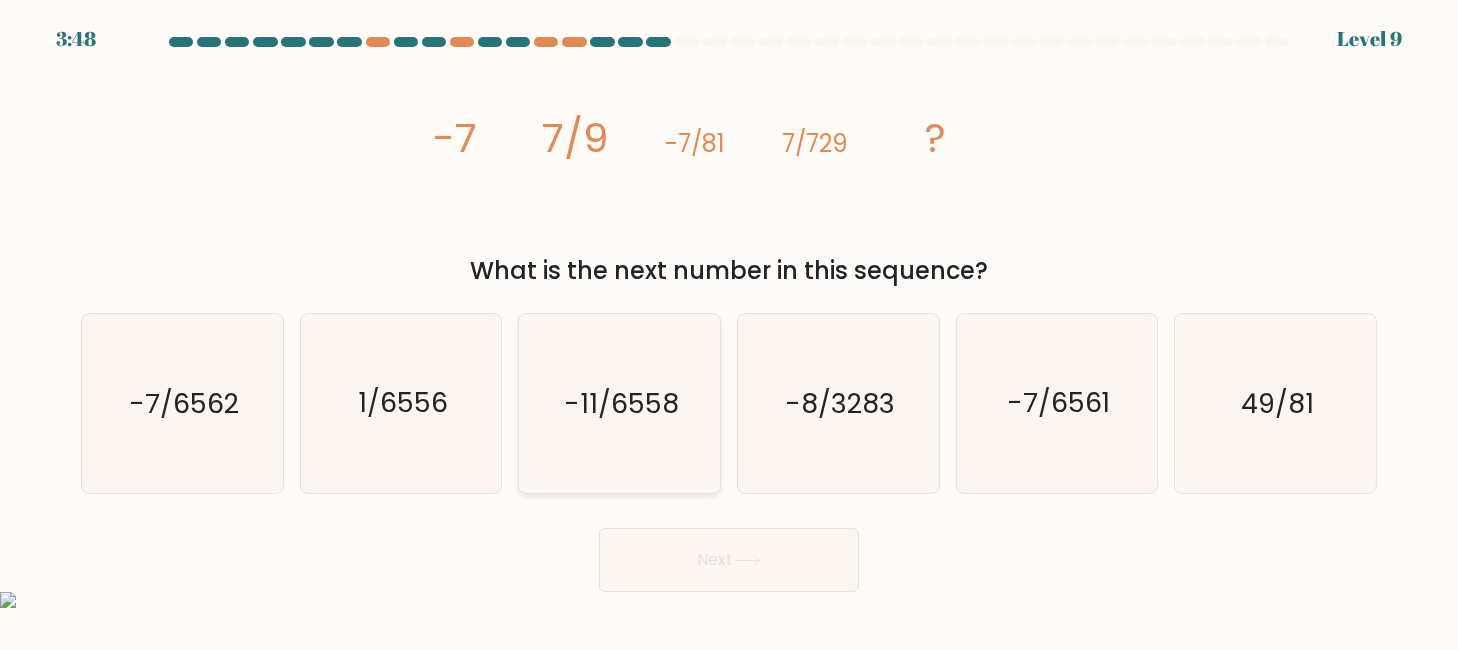 click on "-11/6558" 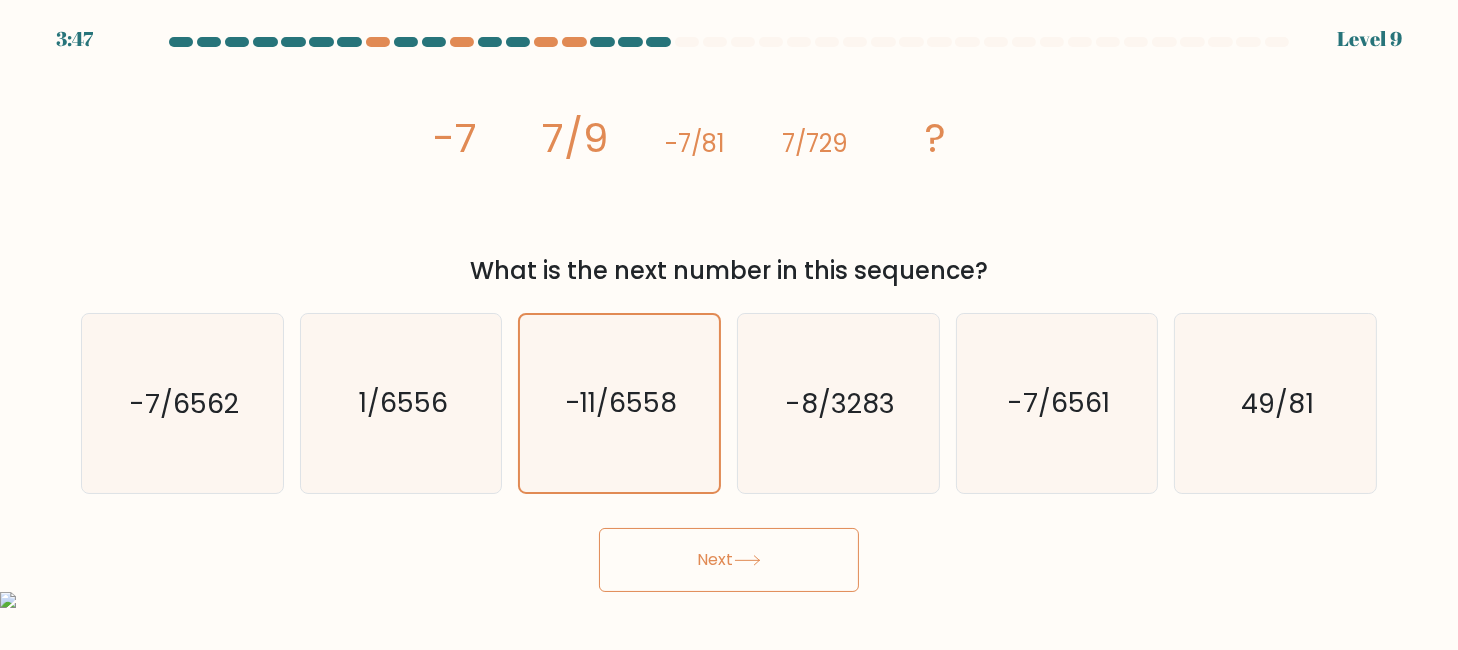 click on "Next" at bounding box center (729, 560) 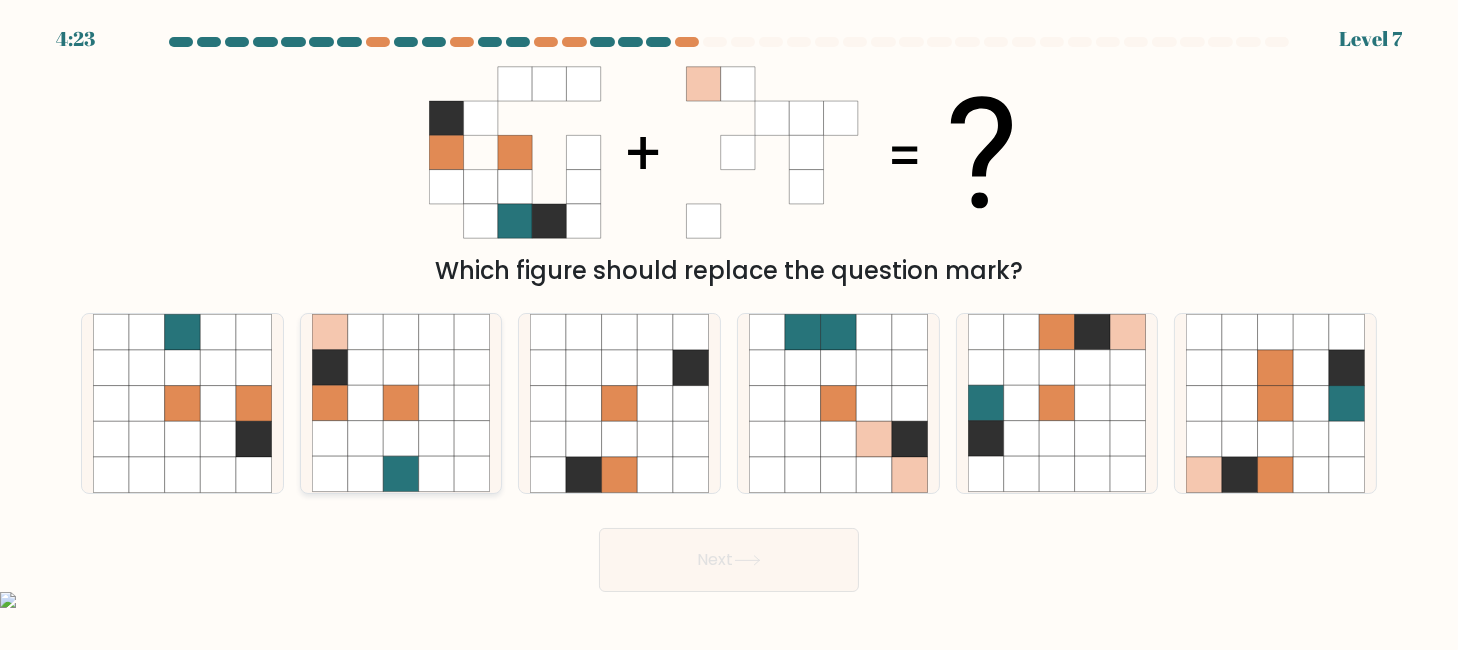 drag, startPoint x: 352, startPoint y: 352, endPoint x: 373, endPoint y: 393, distance: 46.06517 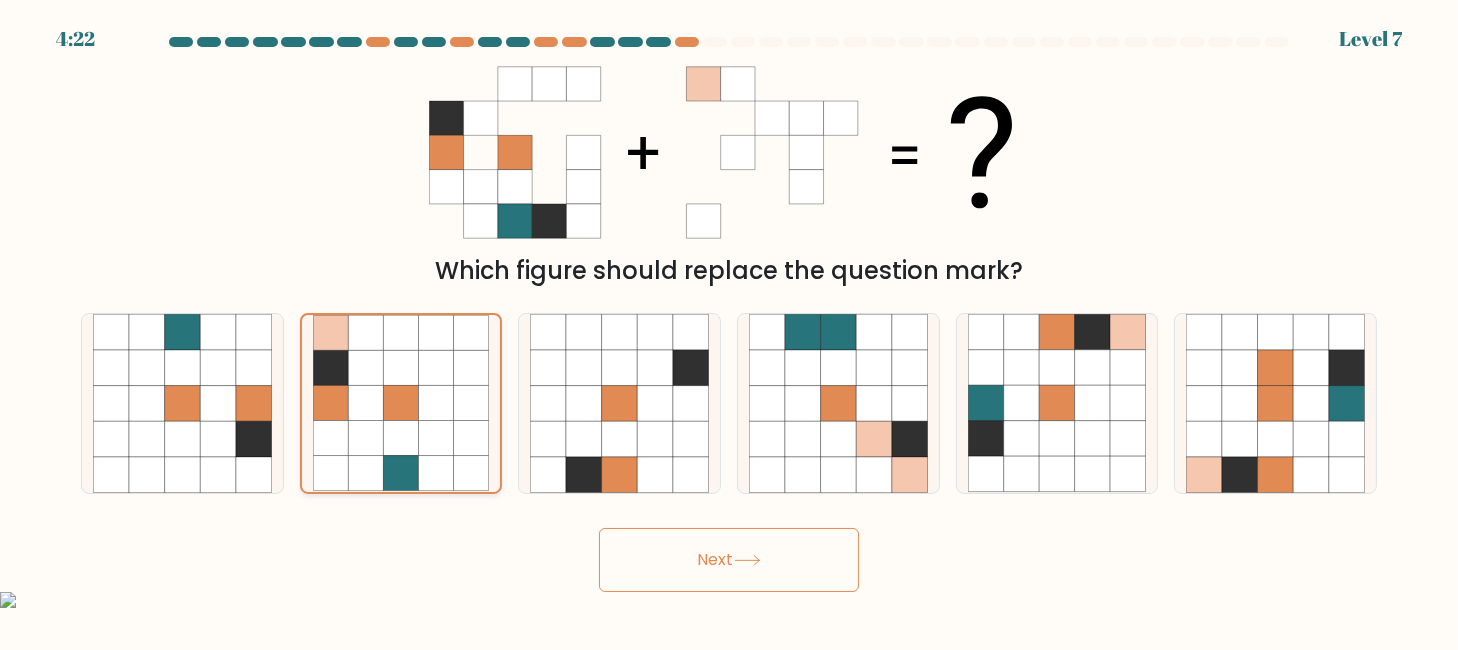 click 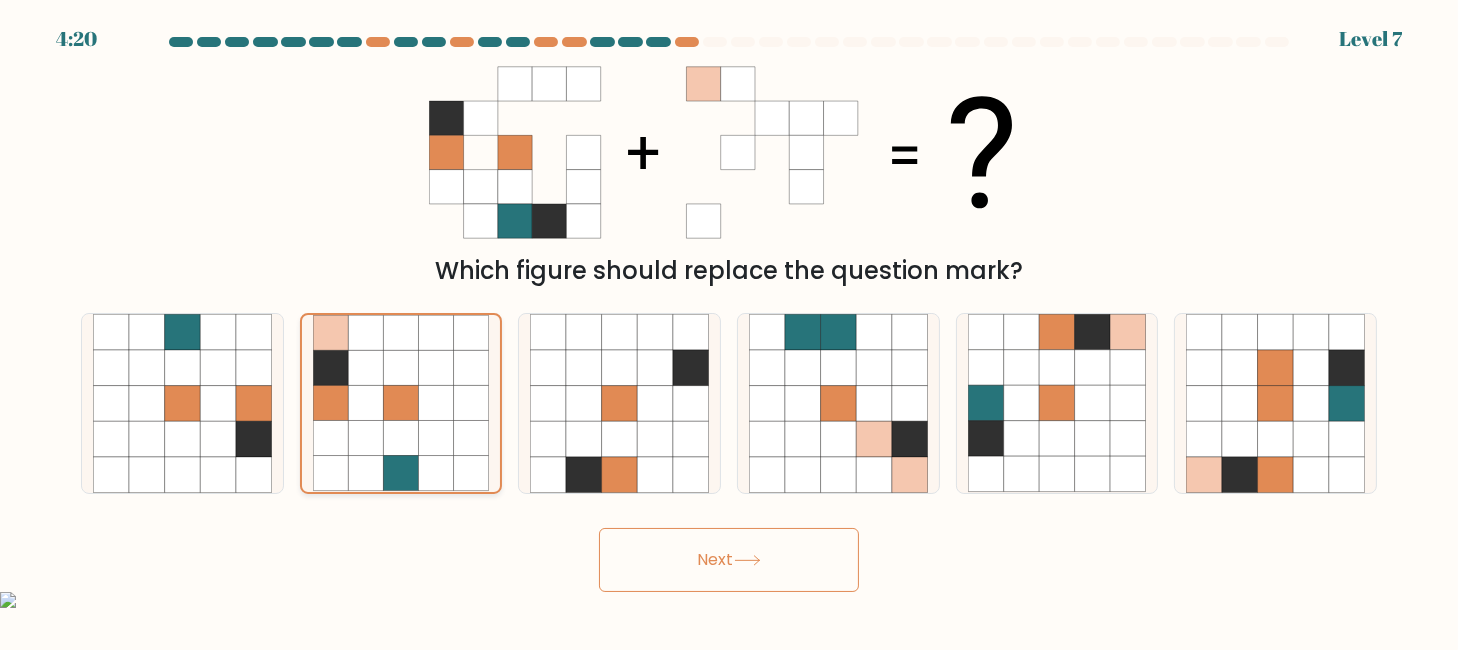 click 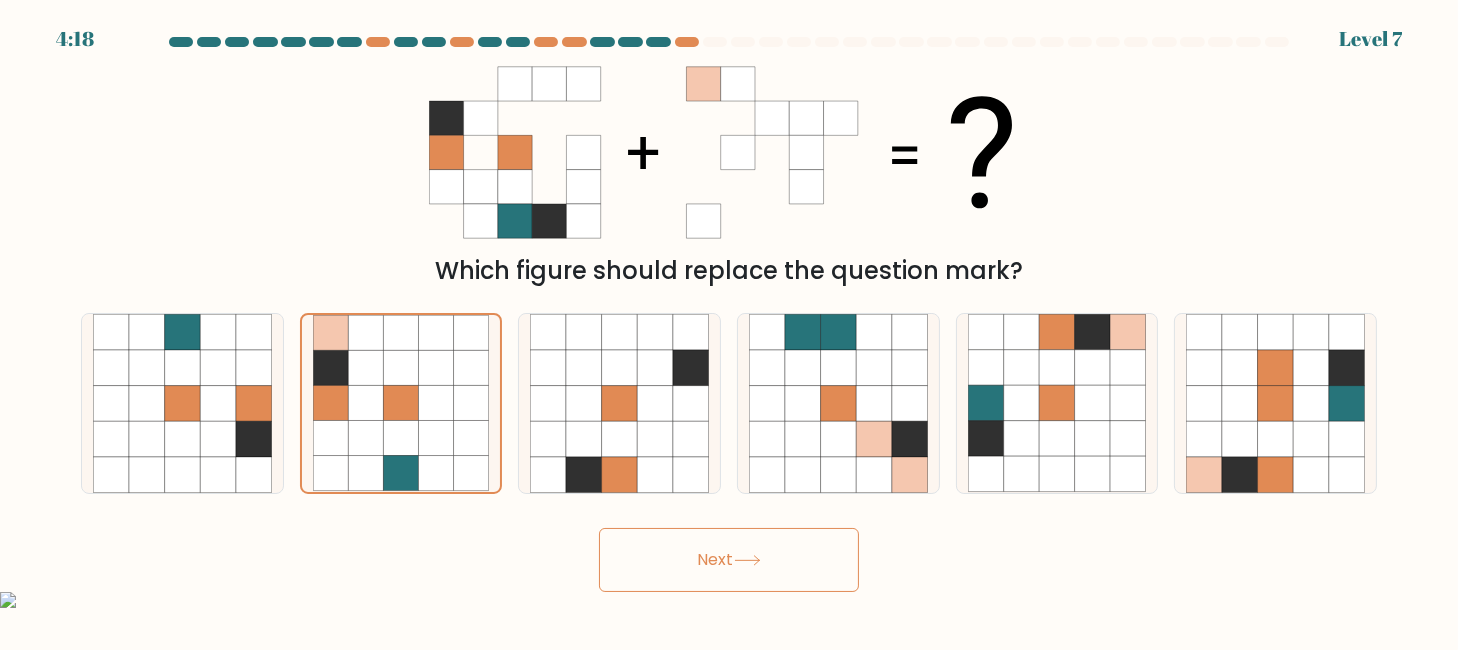 click on "Next" at bounding box center (729, 560) 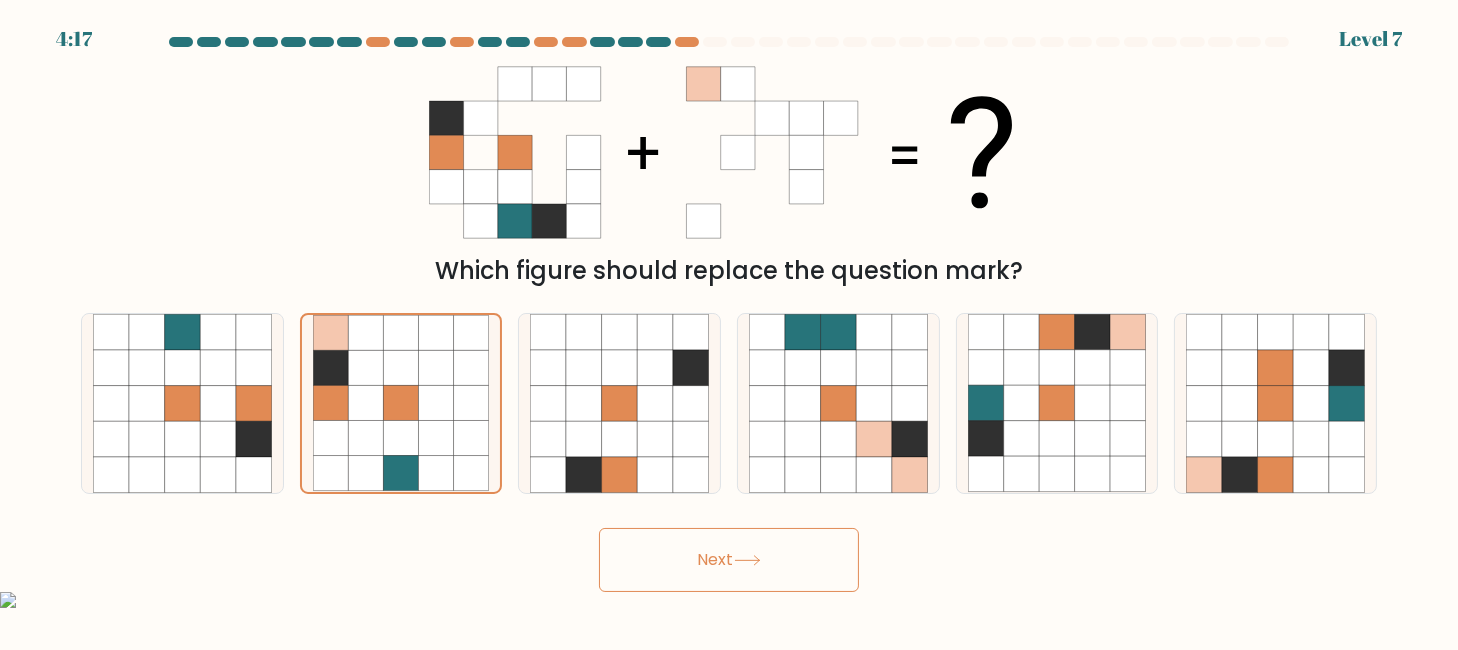 click on "Next" at bounding box center [729, 560] 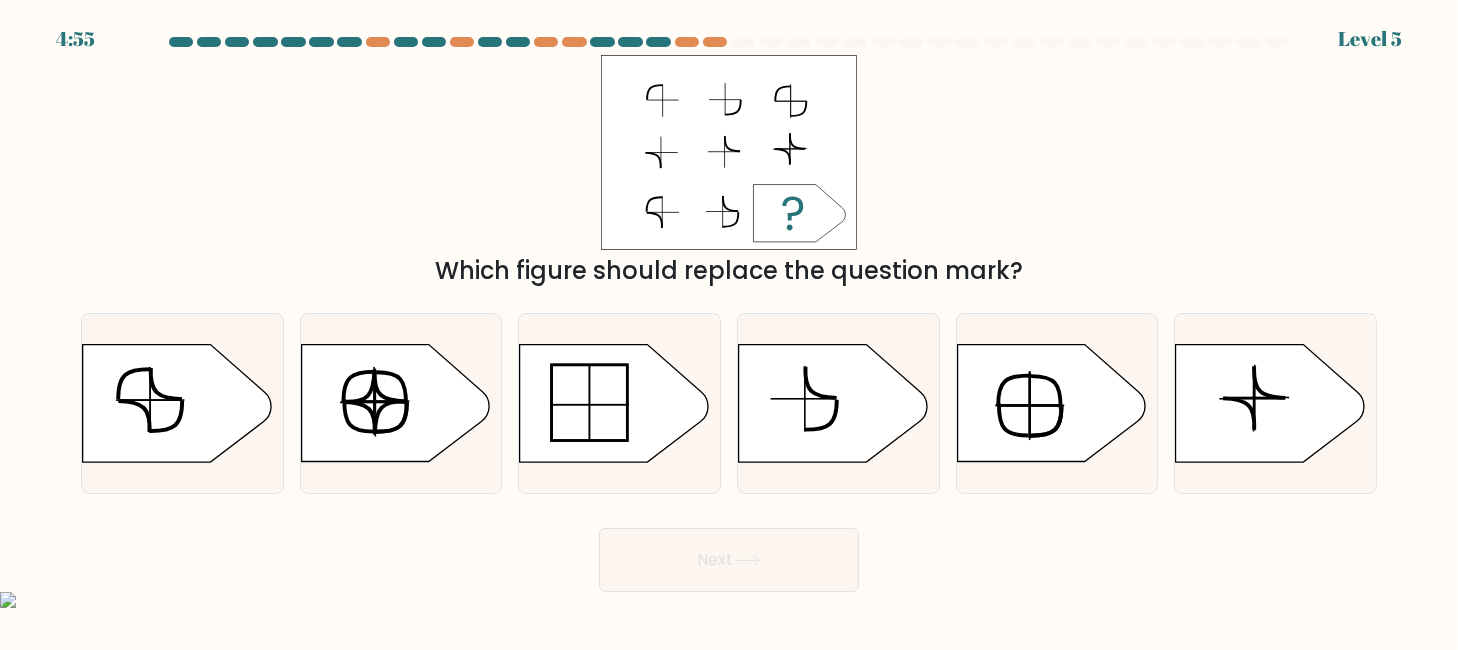 type 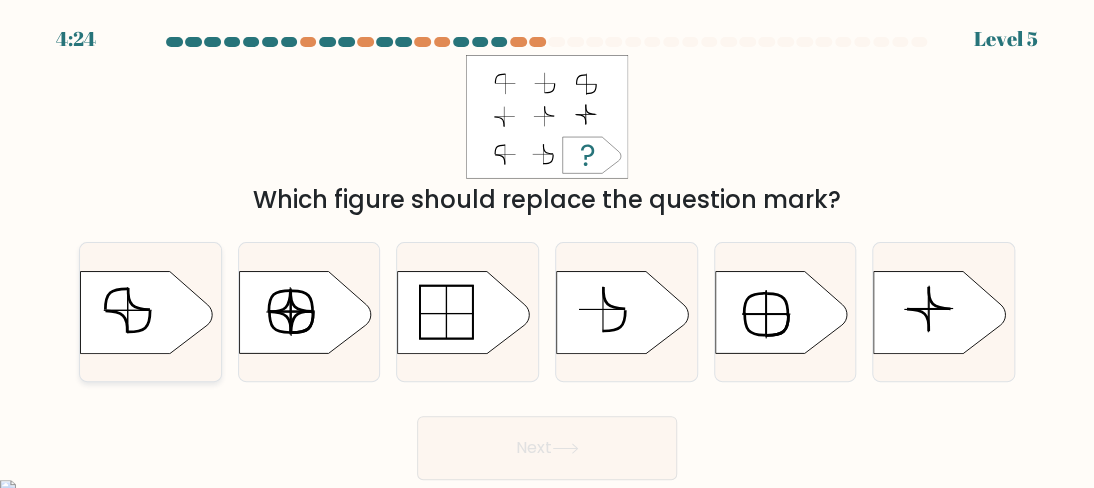 click 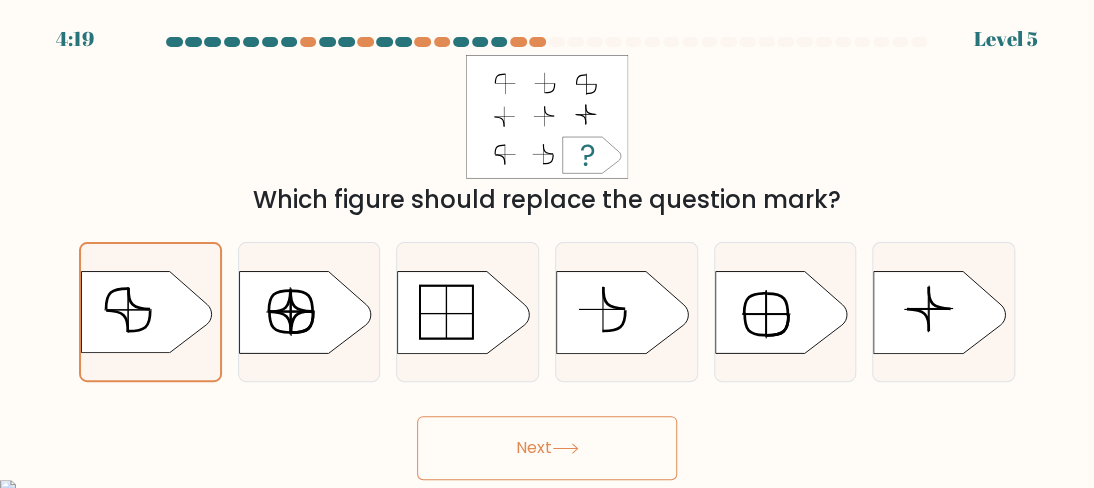 click on "Next" at bounding box center [547, 448] 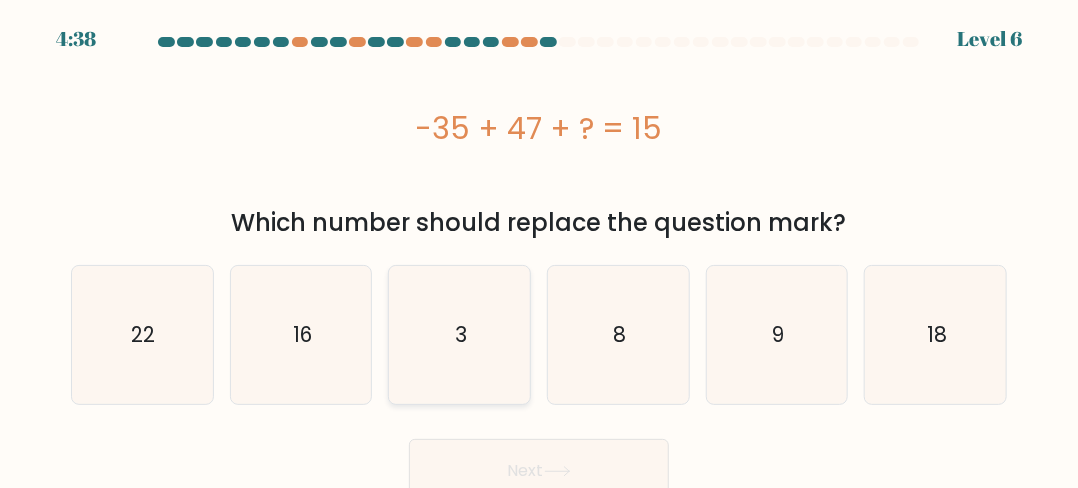 click on "3" 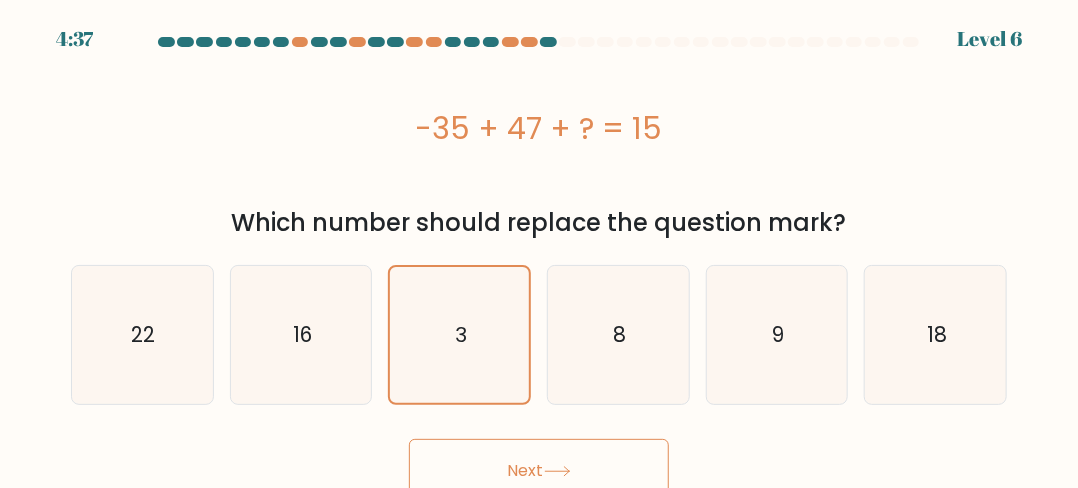 click on "Next" at bounding box center (539, 471) 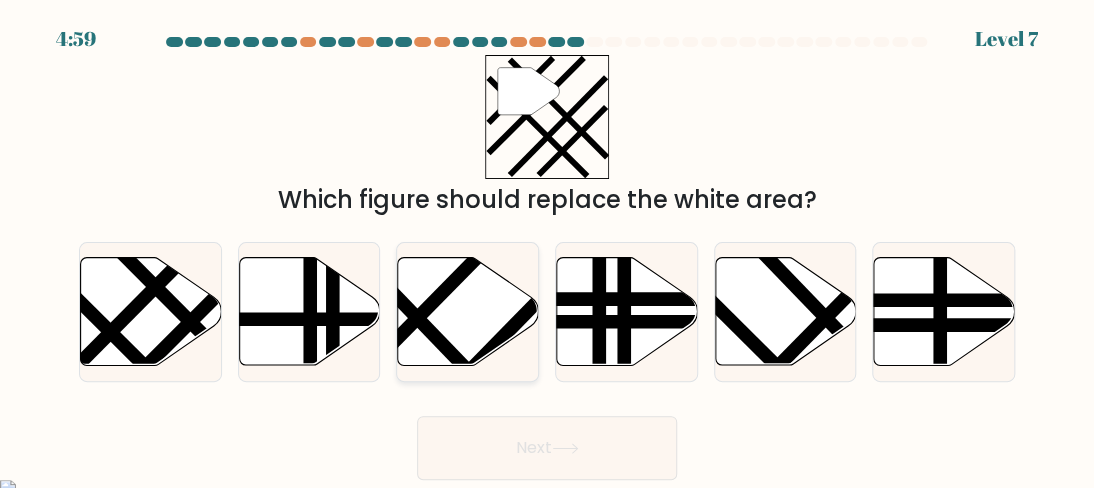 click 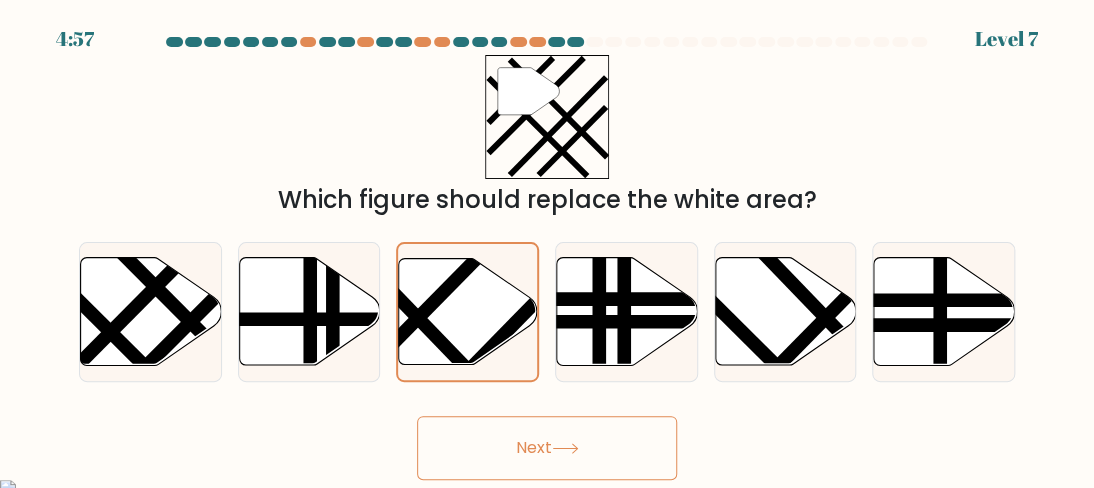 click on "Next" at bounding box center [547, 448] 